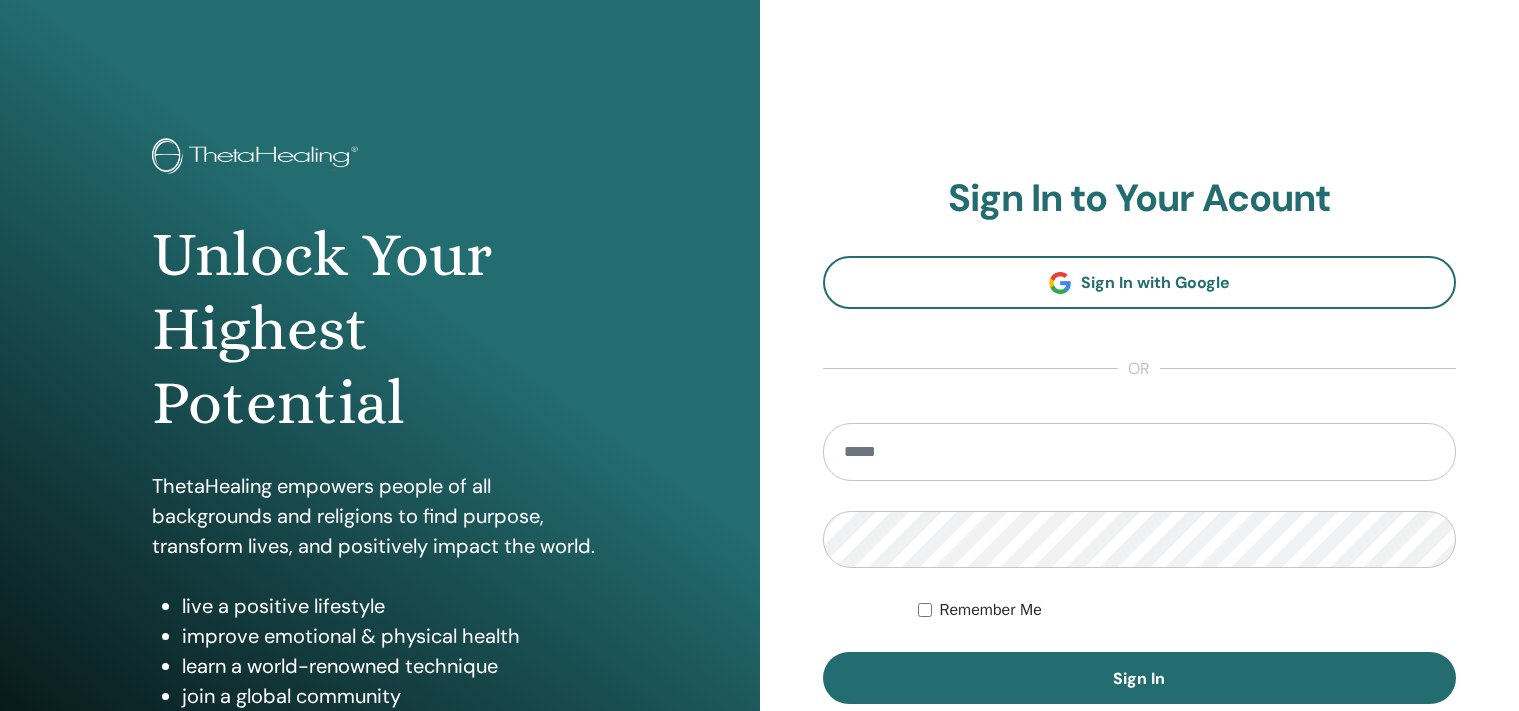 scroll, scrollTop: 0, scrollLeft: 0, axis: both 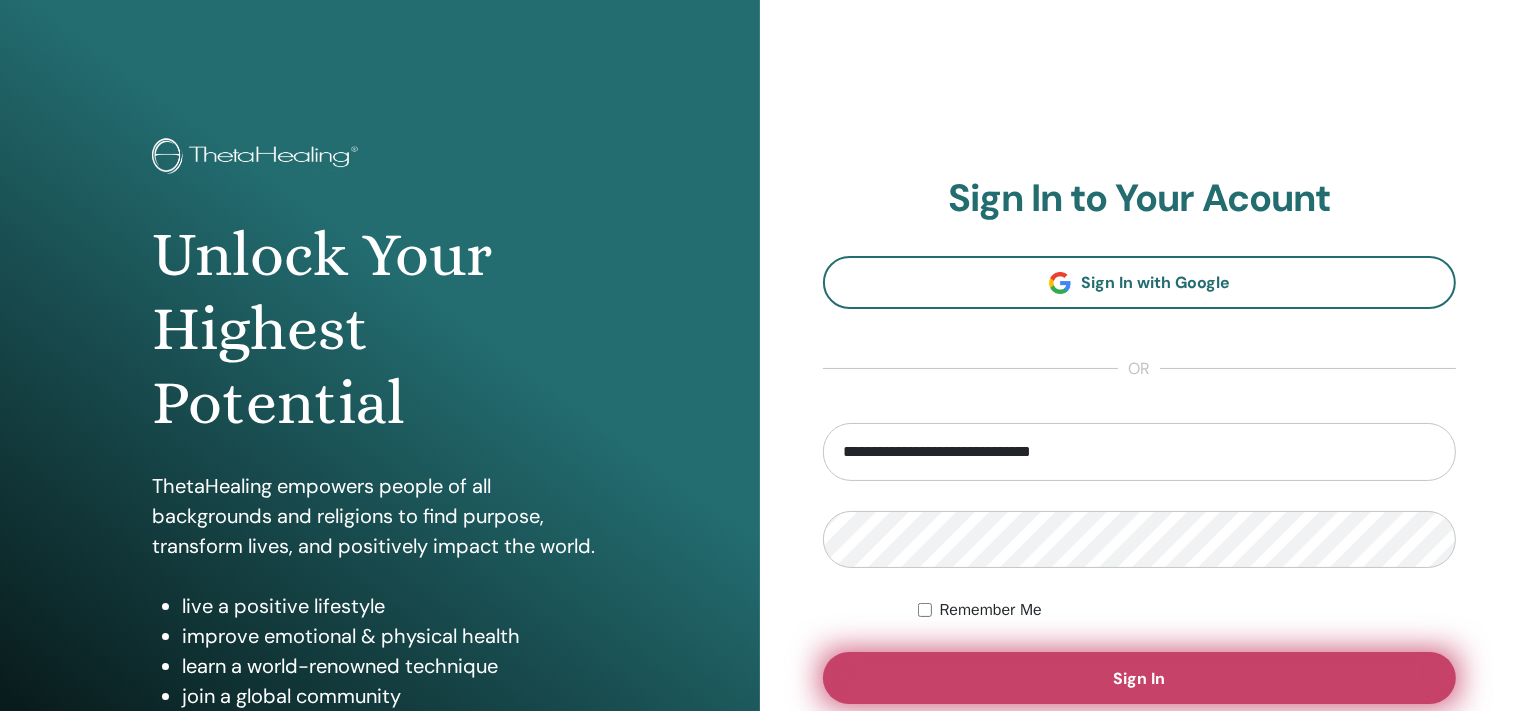 type on "**********" 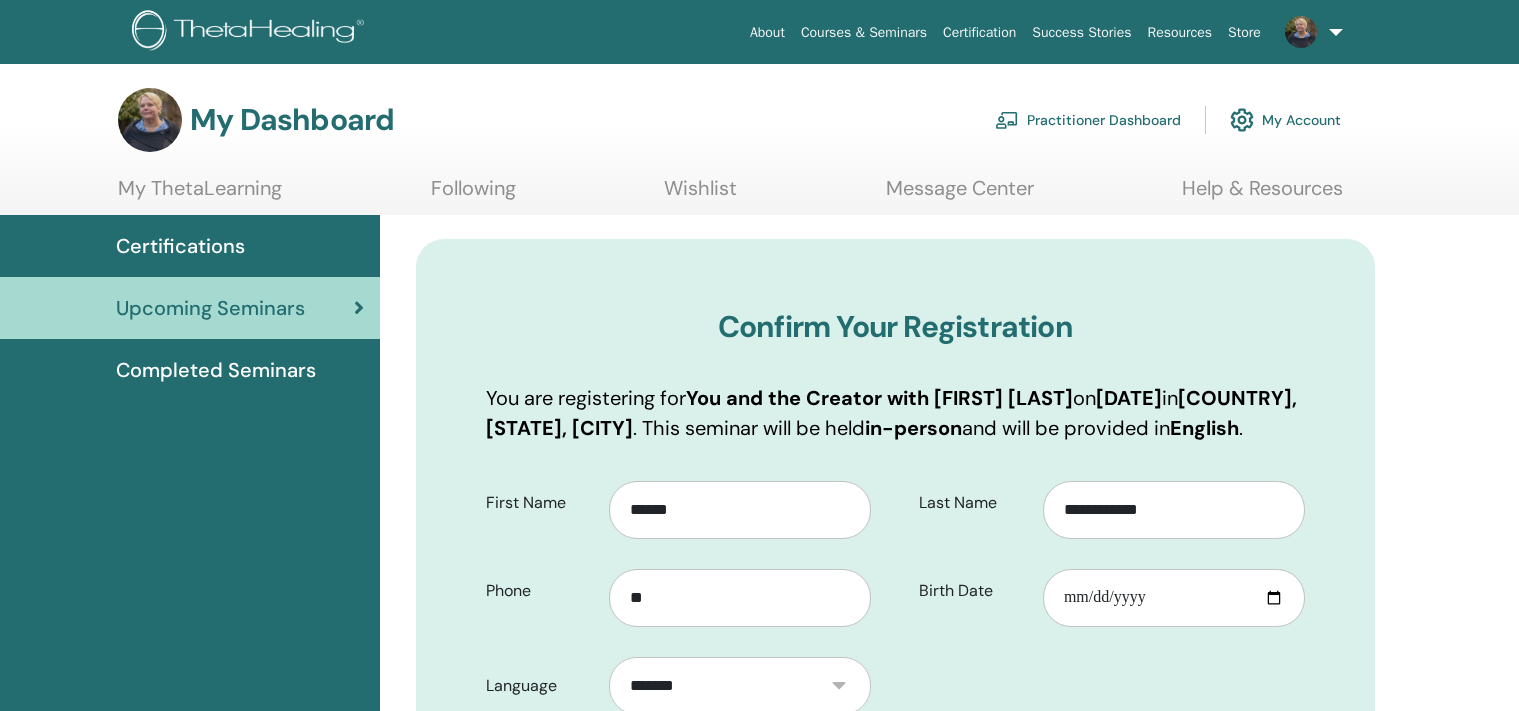 scroll, scrollTop: 0, scrollLeft: 0, axis: both 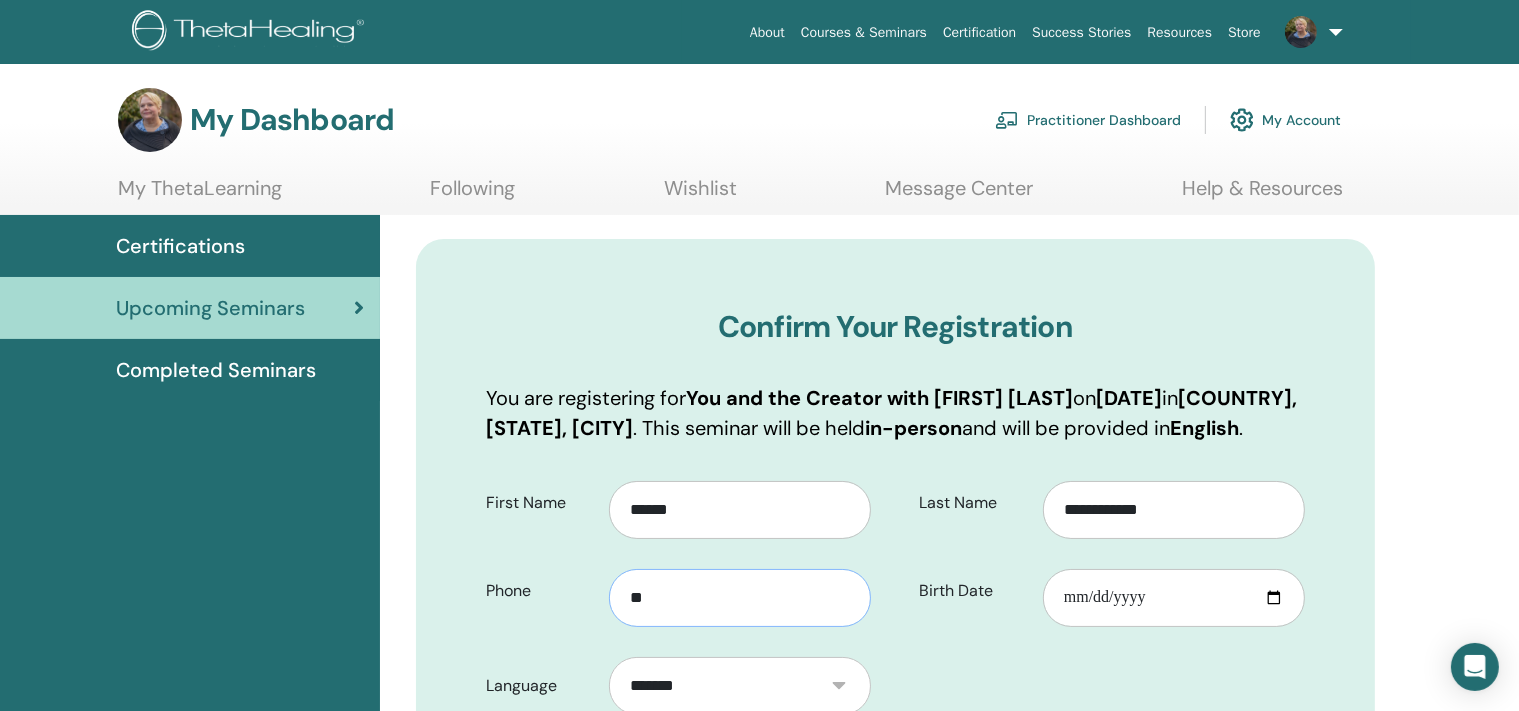click on "**" at bounding box center [740, 598] 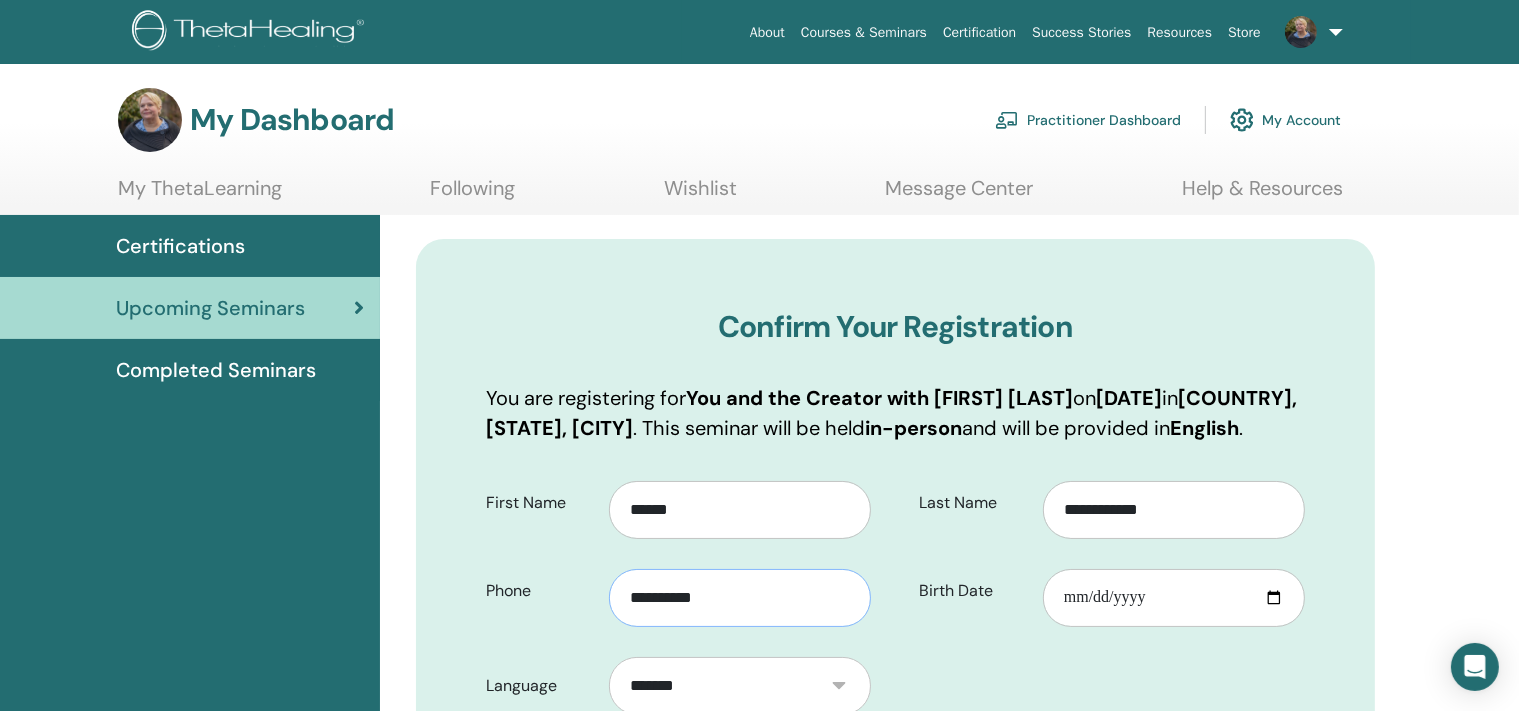 type on "**********" 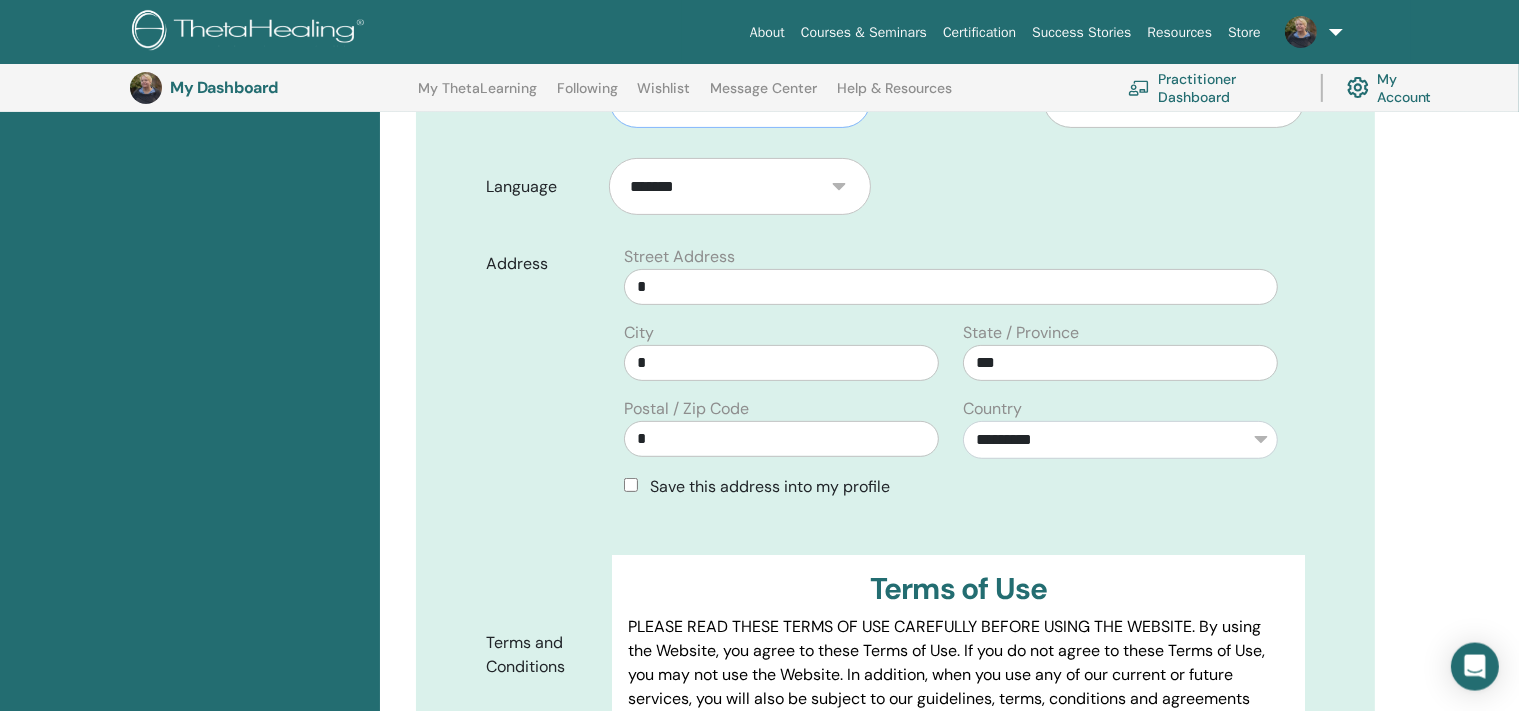 scroll, scrollTop: 575, scrollLeft: 0, axis: vertical 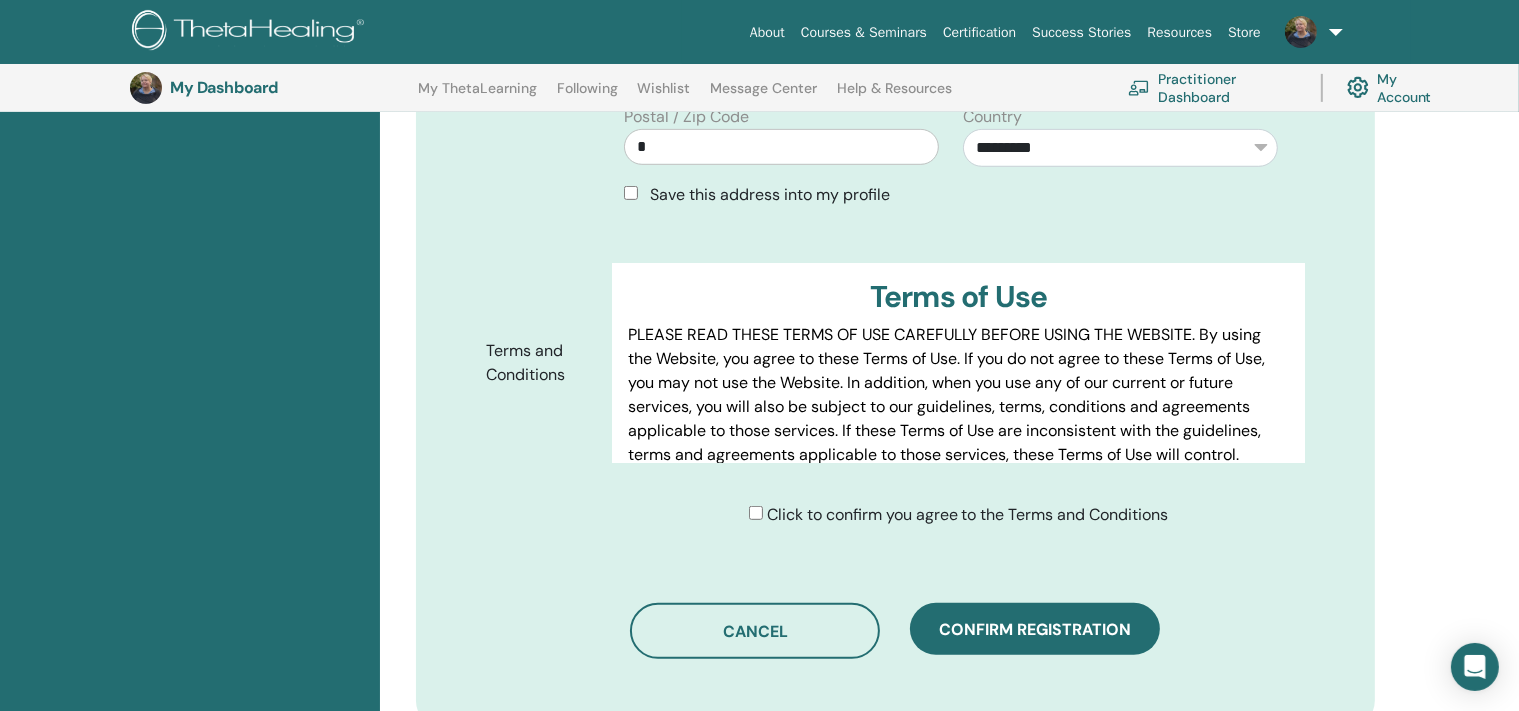click on "Click to confirm you agree to the Terms and Conditions" at bounding box center (959, 515) 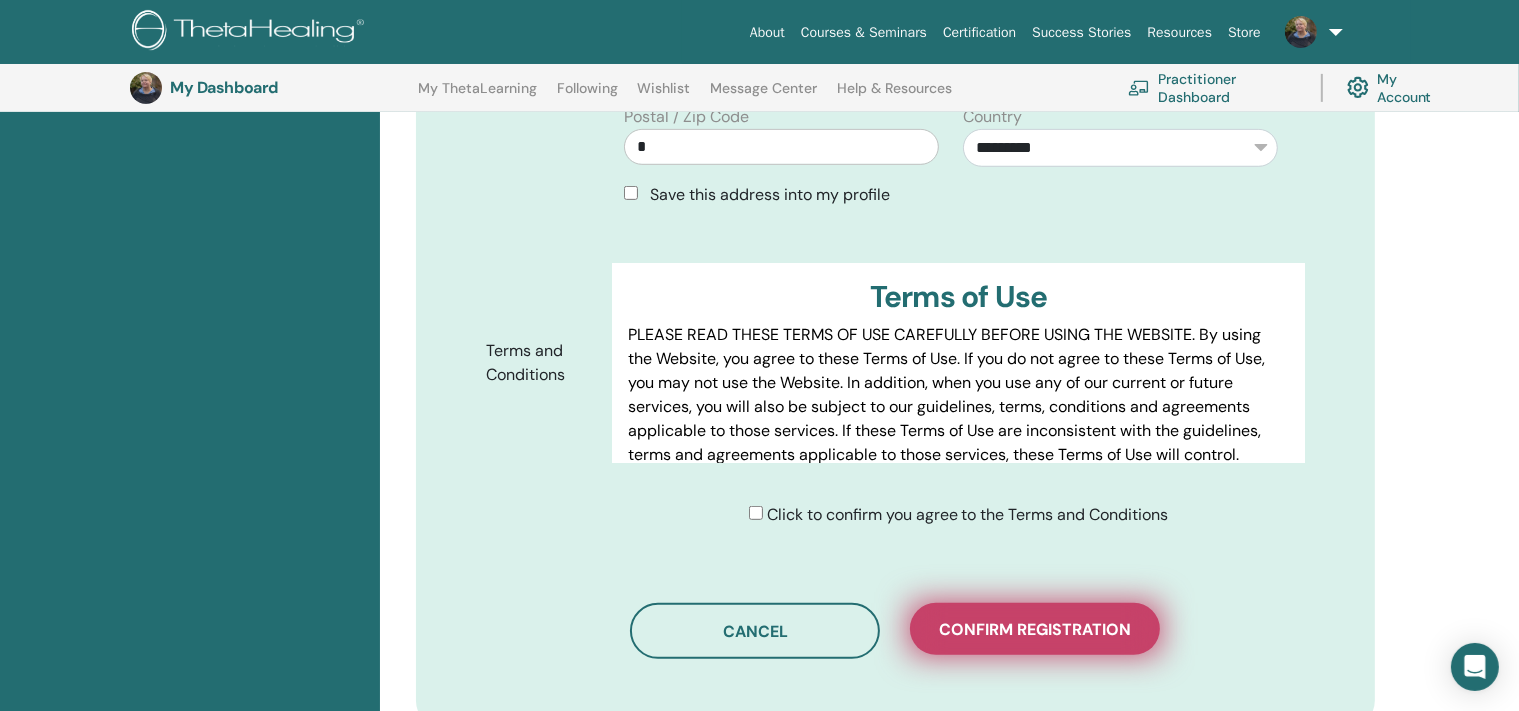 click on "Confirm registration" at bounding box center (1035, 629) 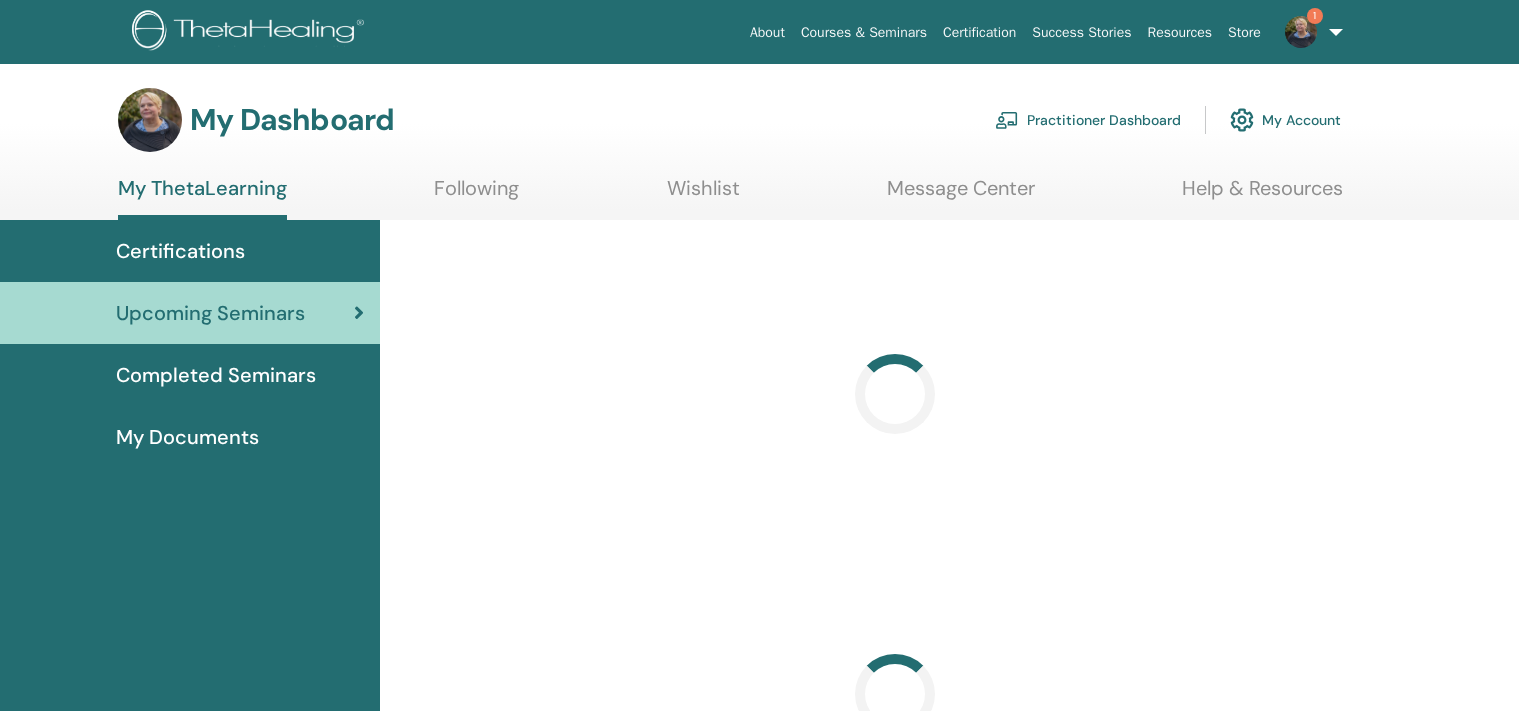scroll, scrollTop: 0, scrollLeft: 0, axis: both 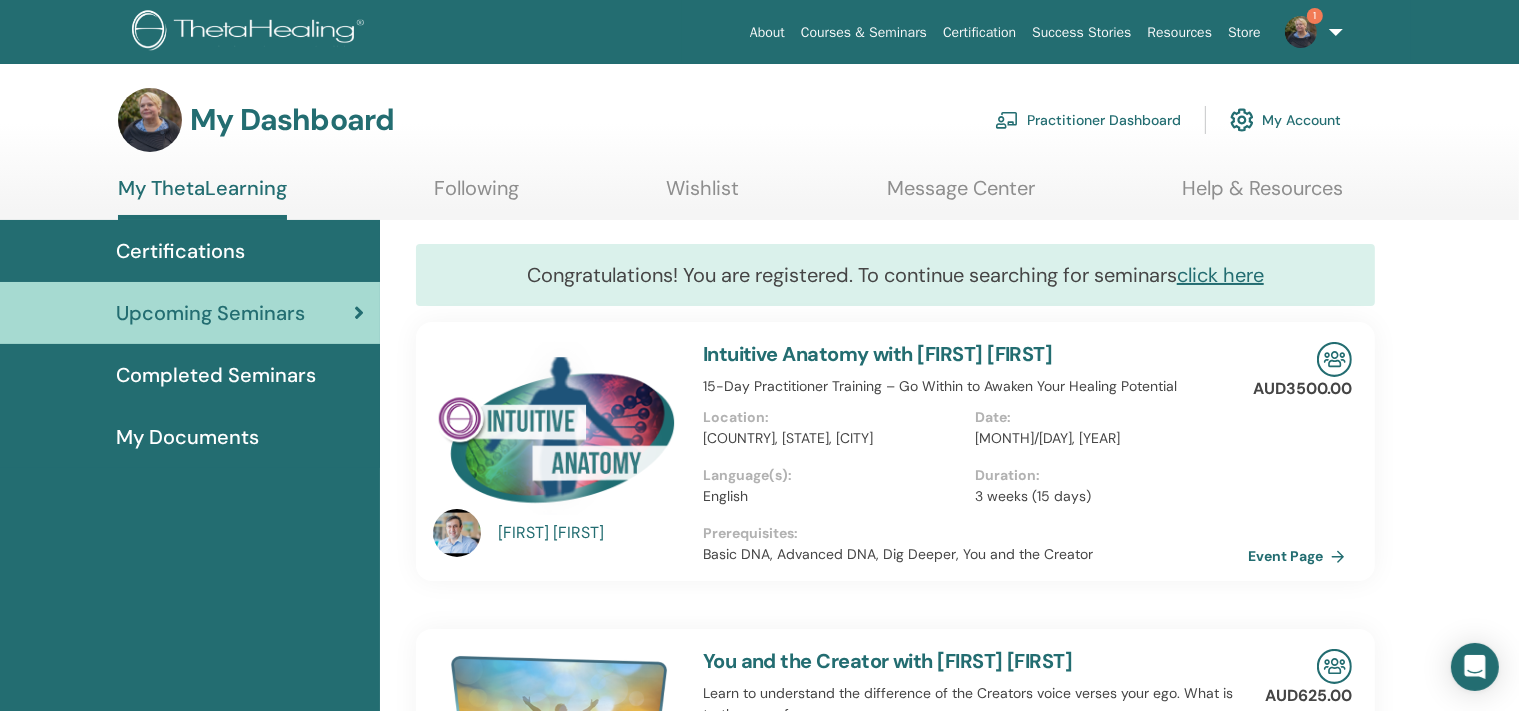 click at bounding box center [1301, 32] 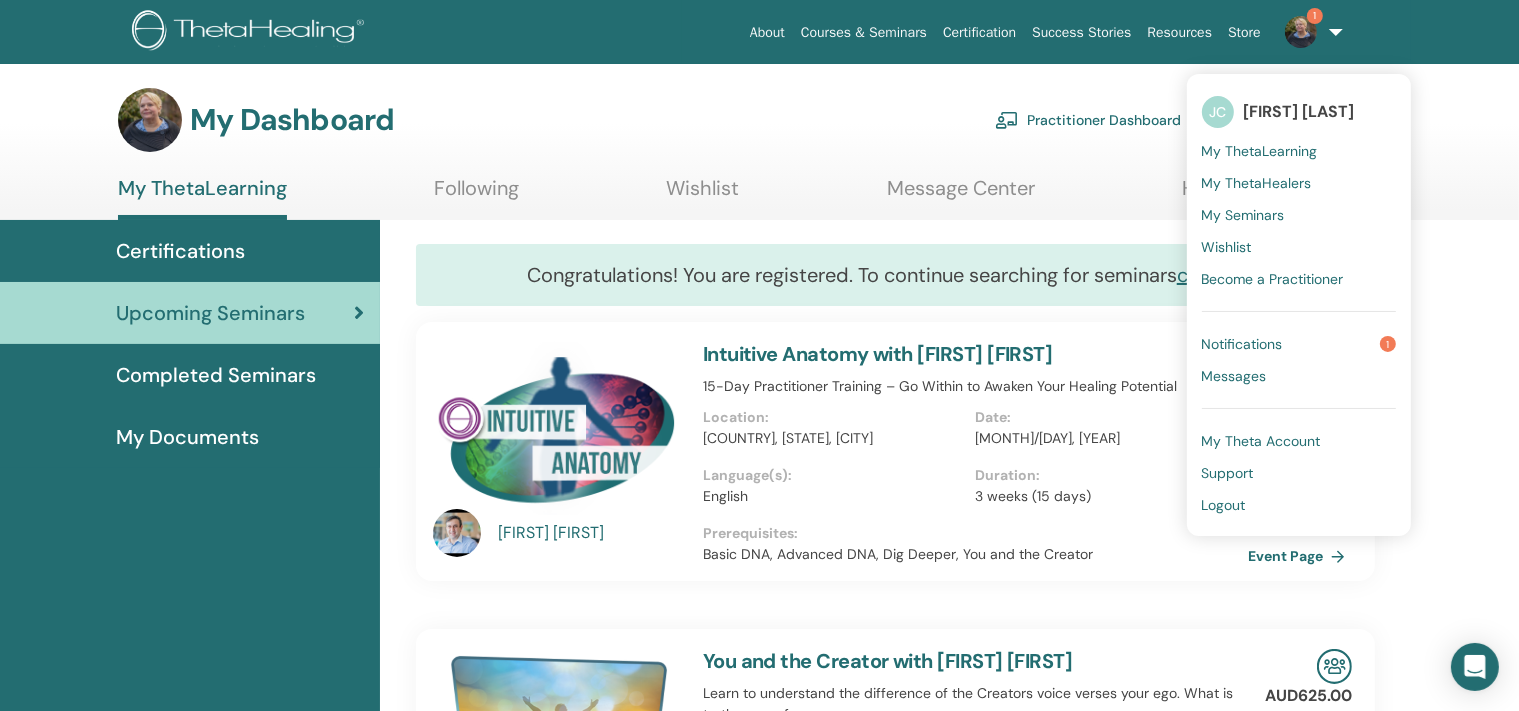 click at bounding box center (1301, 32) 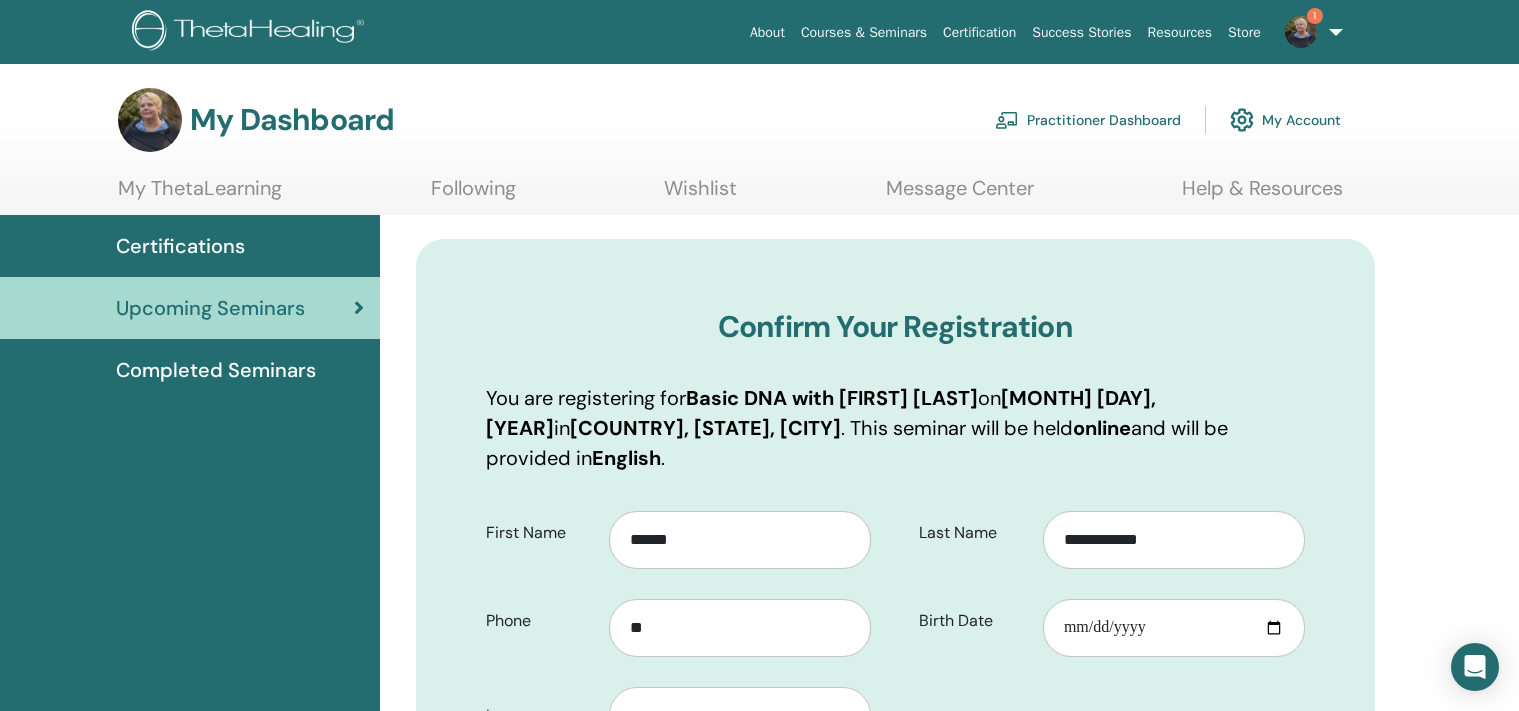 scroll, scrollTop: 0, scrollLeft: 0, axis: both 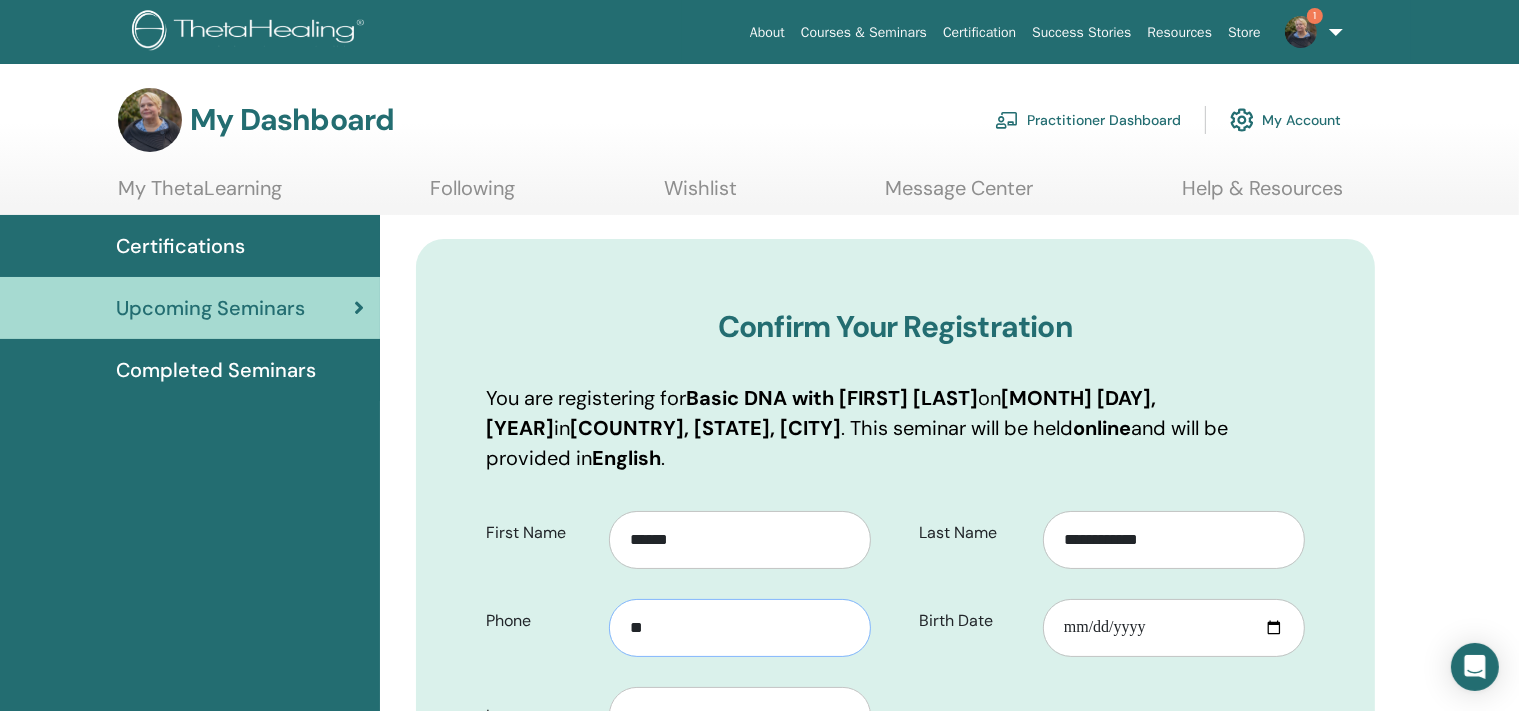click on "**" at bounding box center [740, 628] 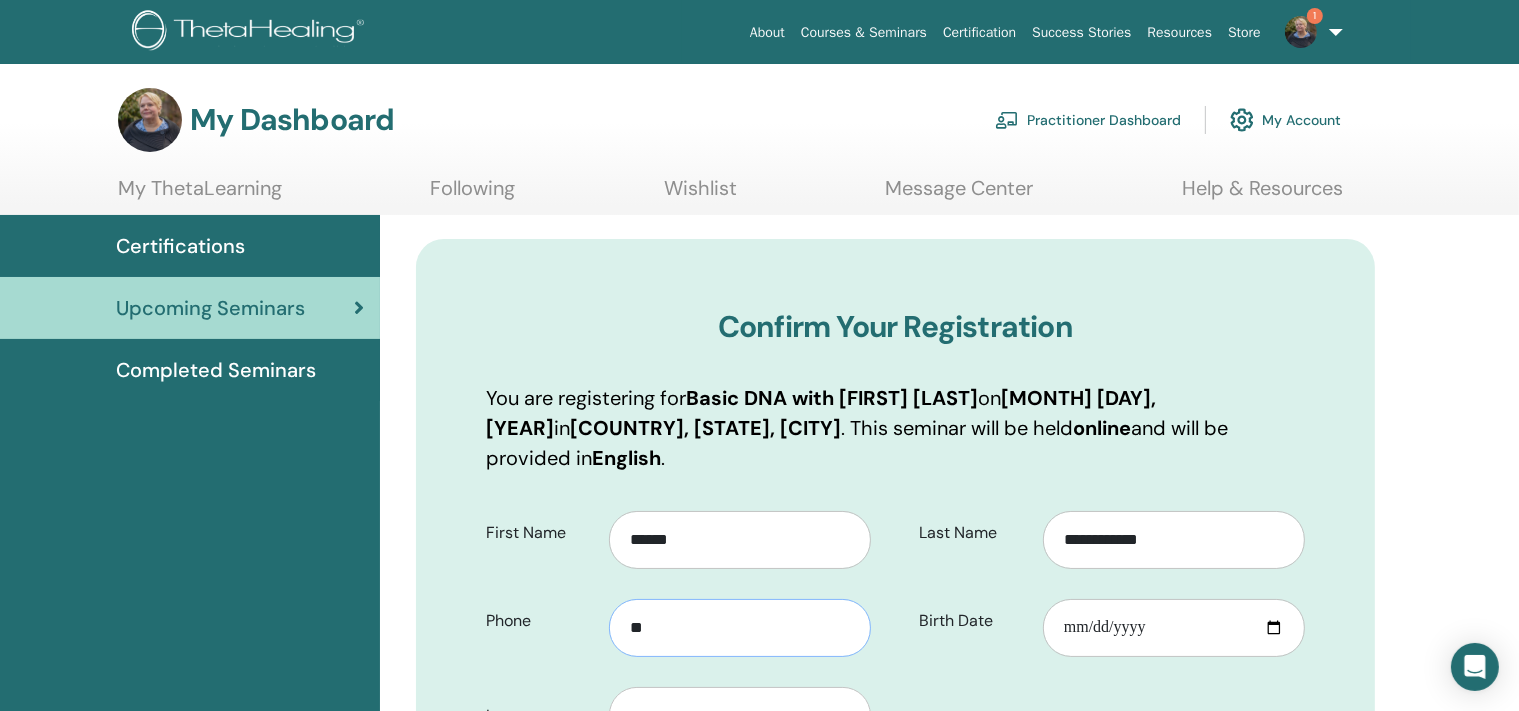 type on "*" 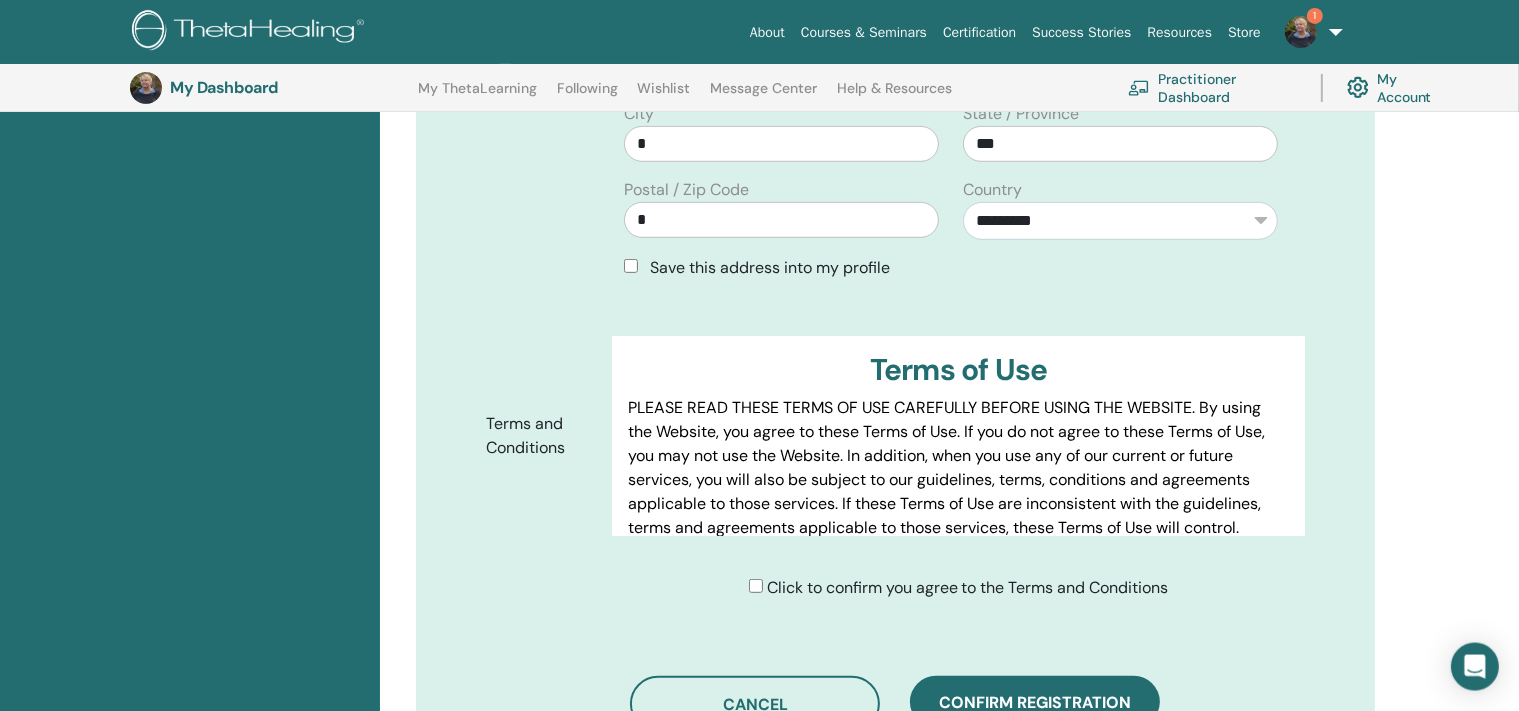 drag, startPoint x: 1530, startPoint y: 699, endPoint x: 1111, endPoint y: 613, distance: 427.73474 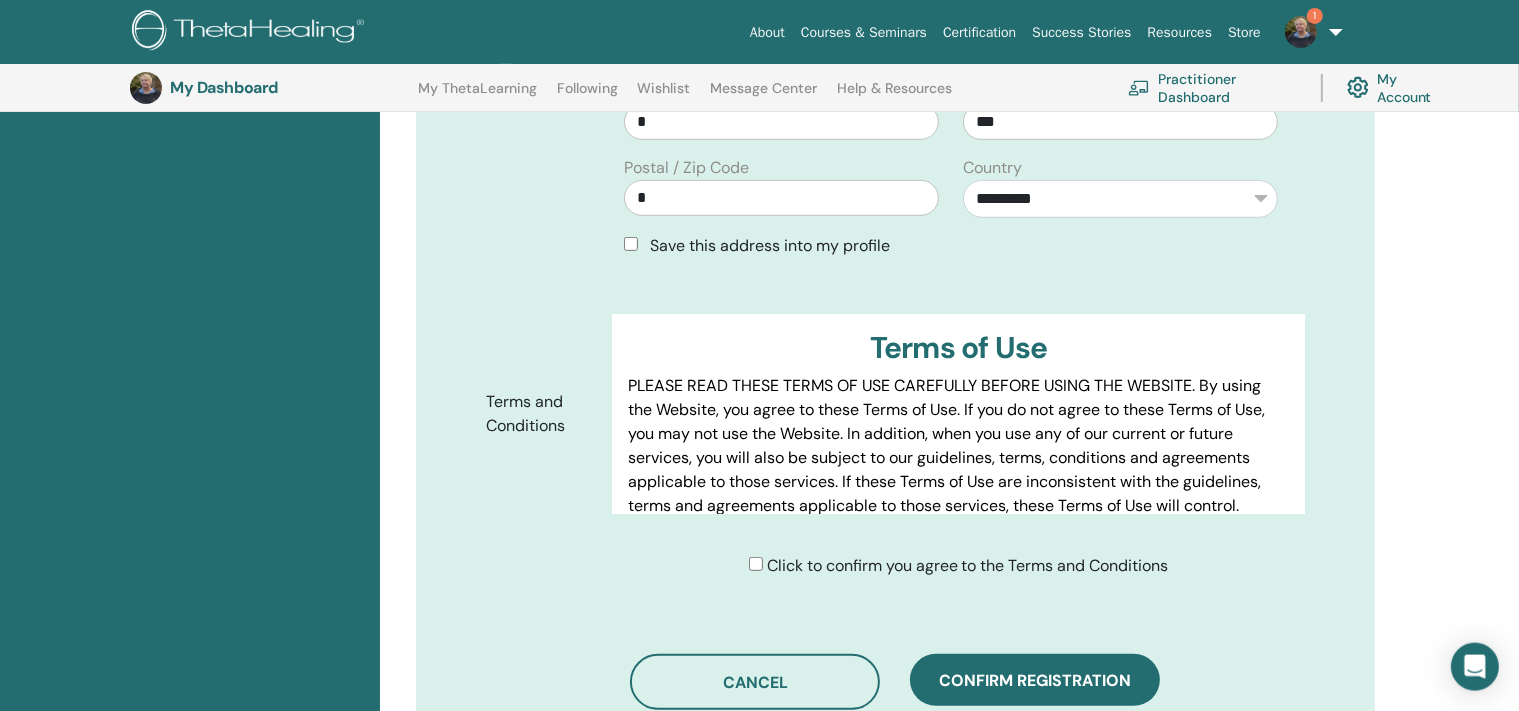scroll, scrollTop: 822, scrollLeft: 0, axis: vertical 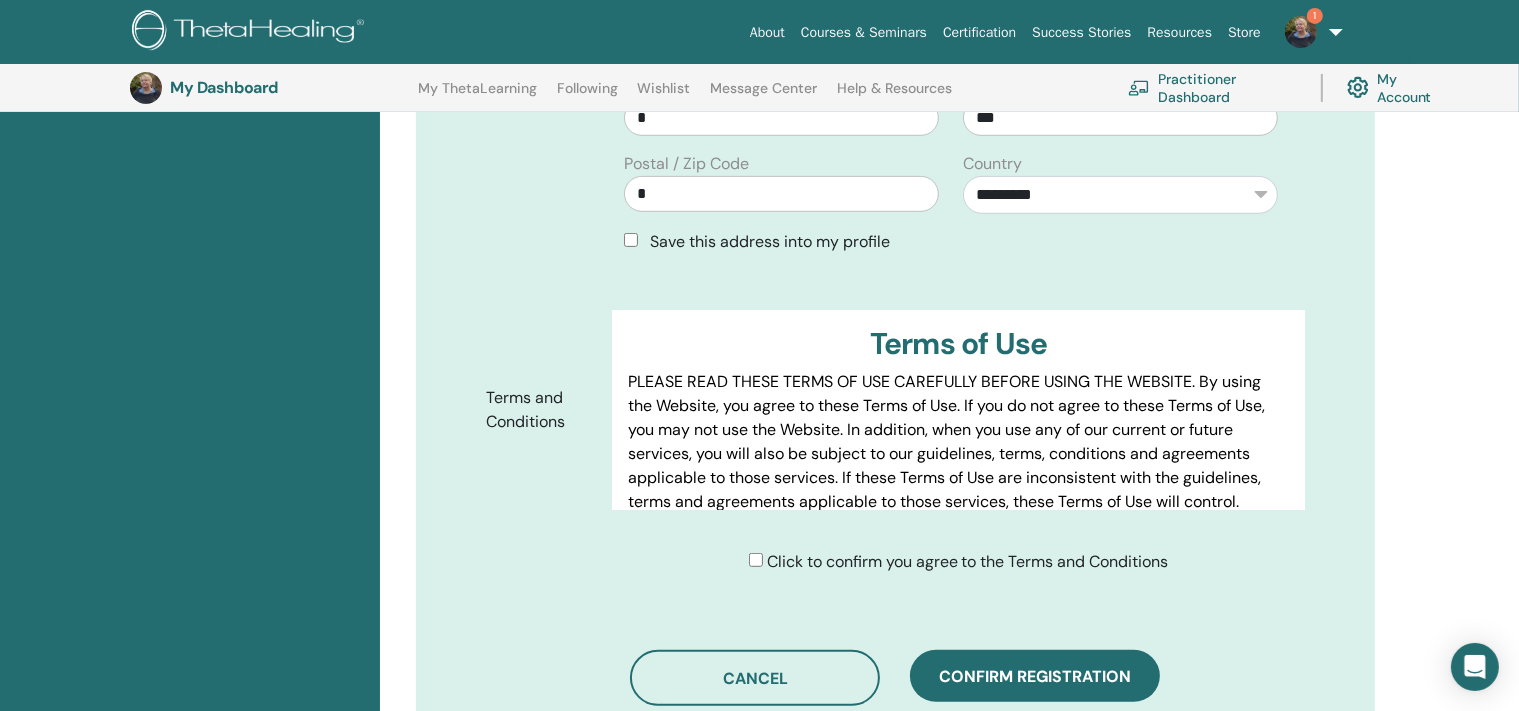 type on "**********" 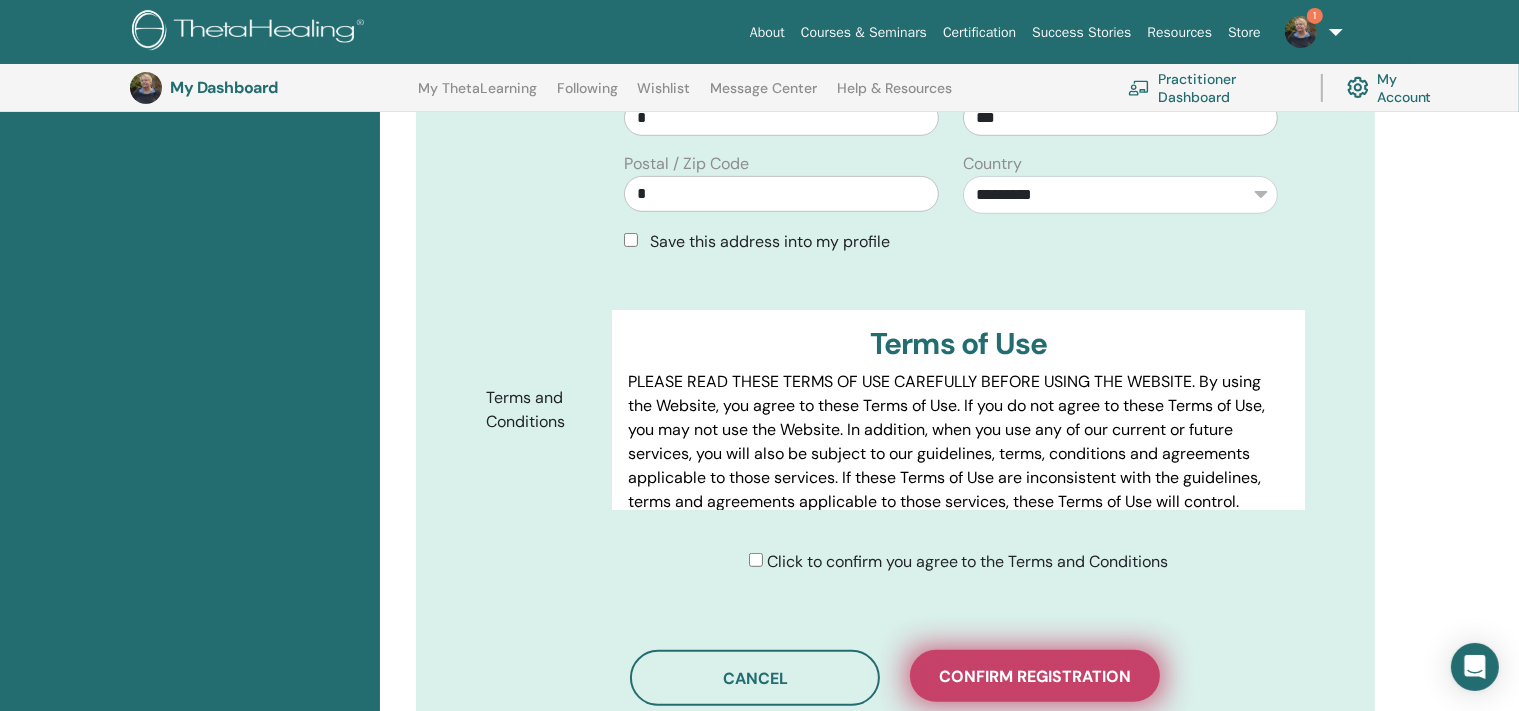 click on "Confirm registration" at bounding box center (1035, 676) 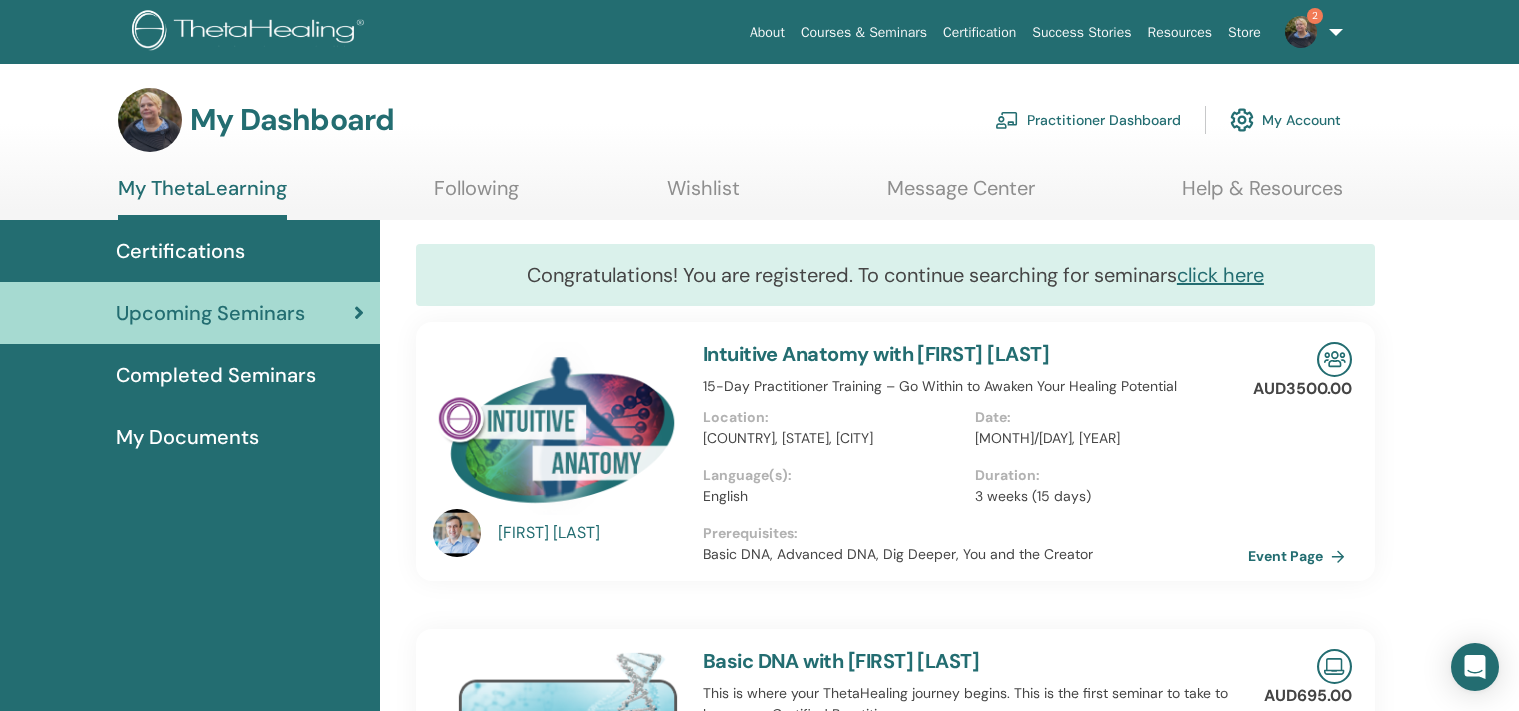 scroll, scrollTop: 0, scrollLeft: 0, axis: both 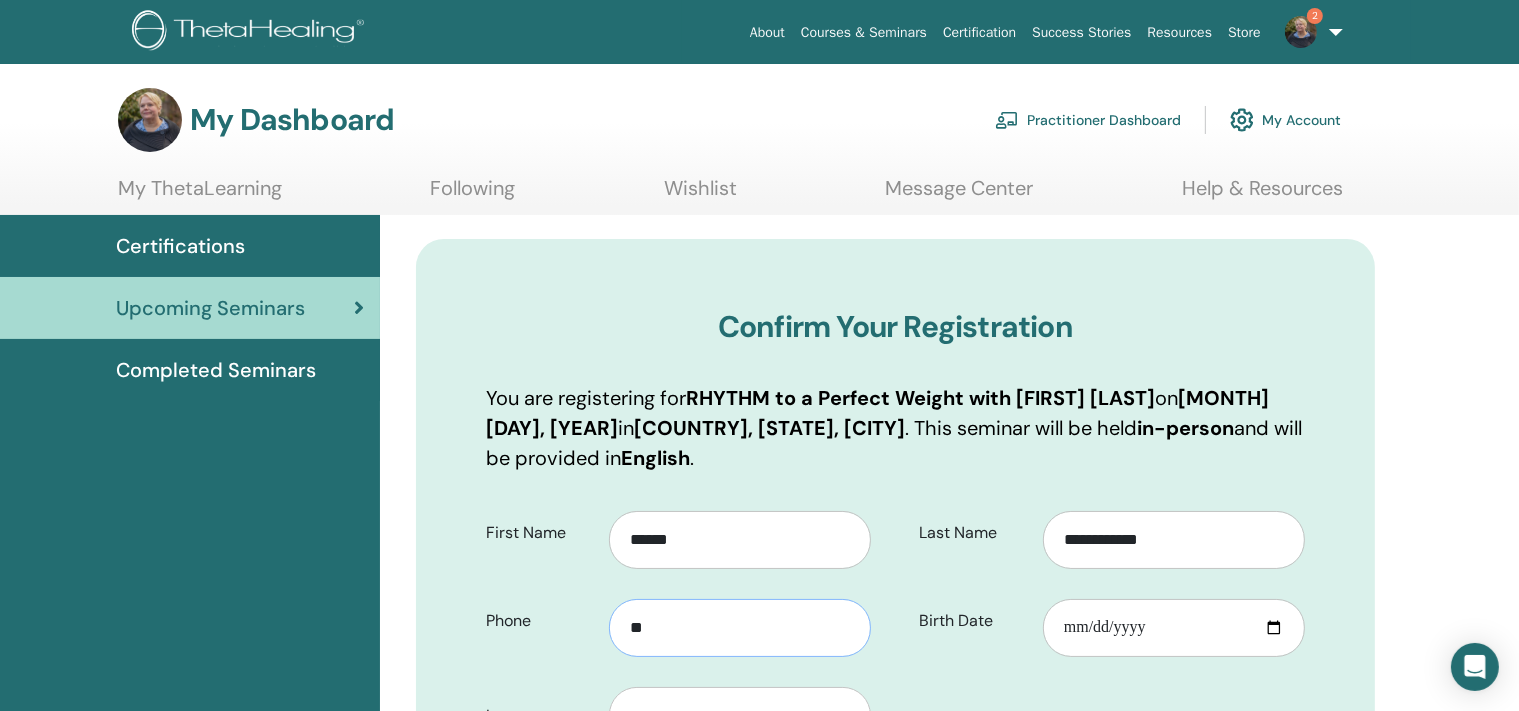 click on "**" at bounding box center (740, 628) 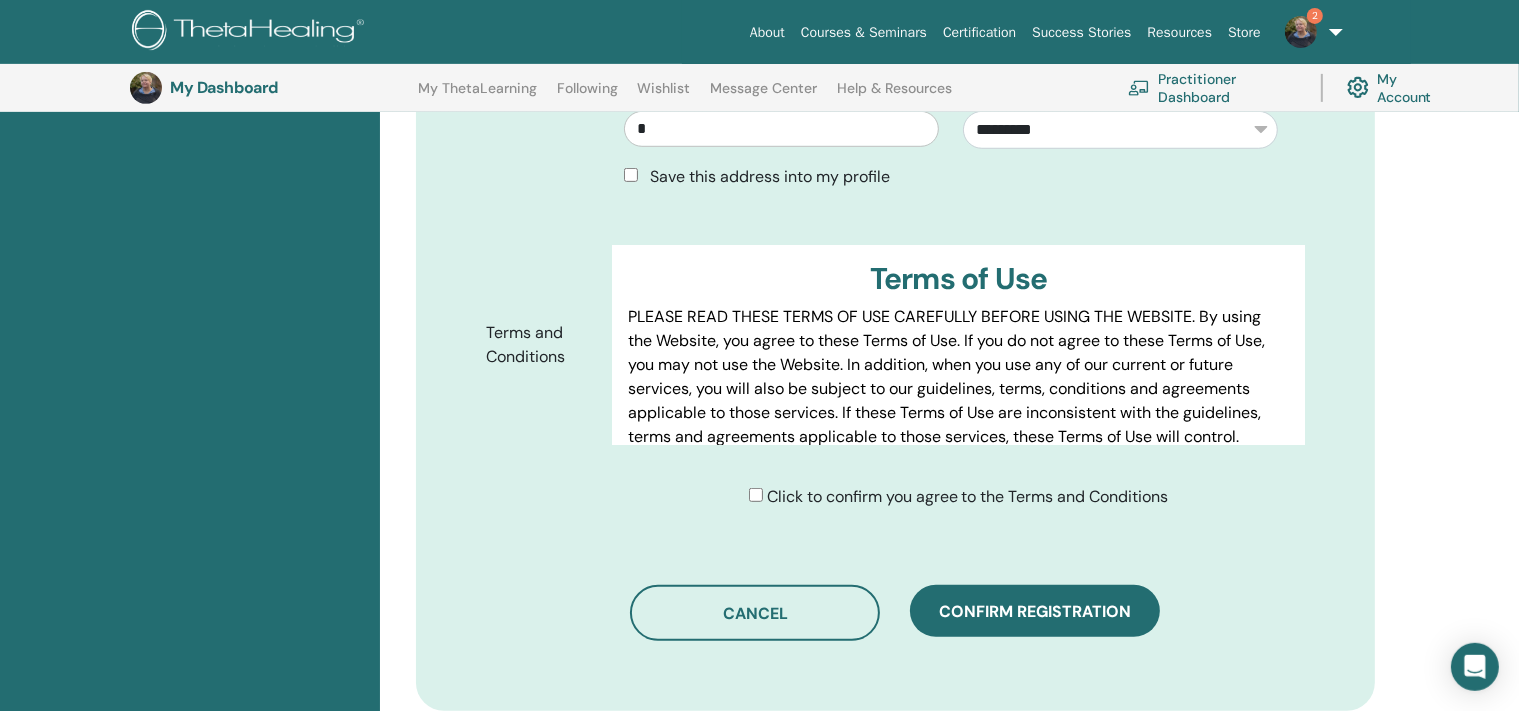 drag, startPoint x: 1528, startPoint y: 705, endPoint x: 1296, endPoint y: 587, distance: 260.28445 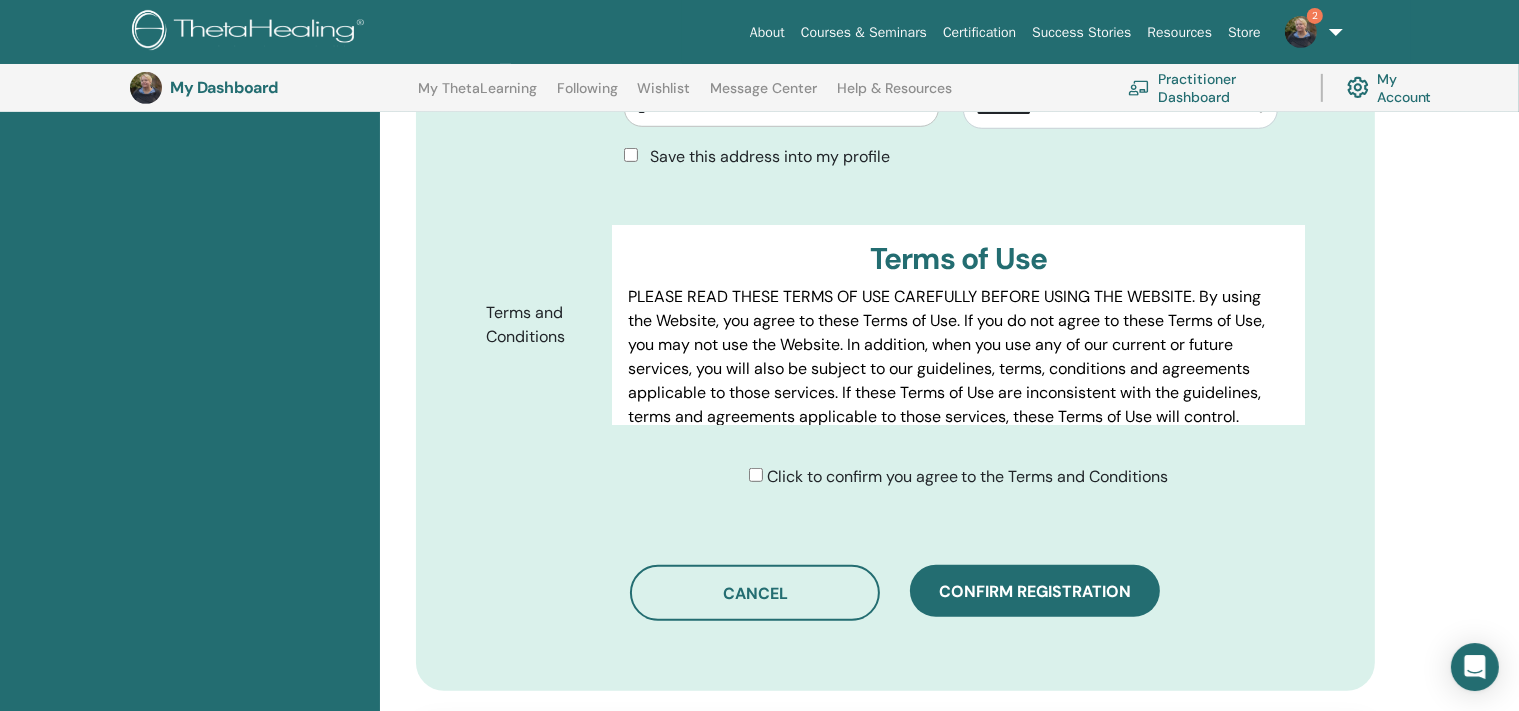 scroll, scrollTop: 910, scrollLeft: 0, axis: vertical 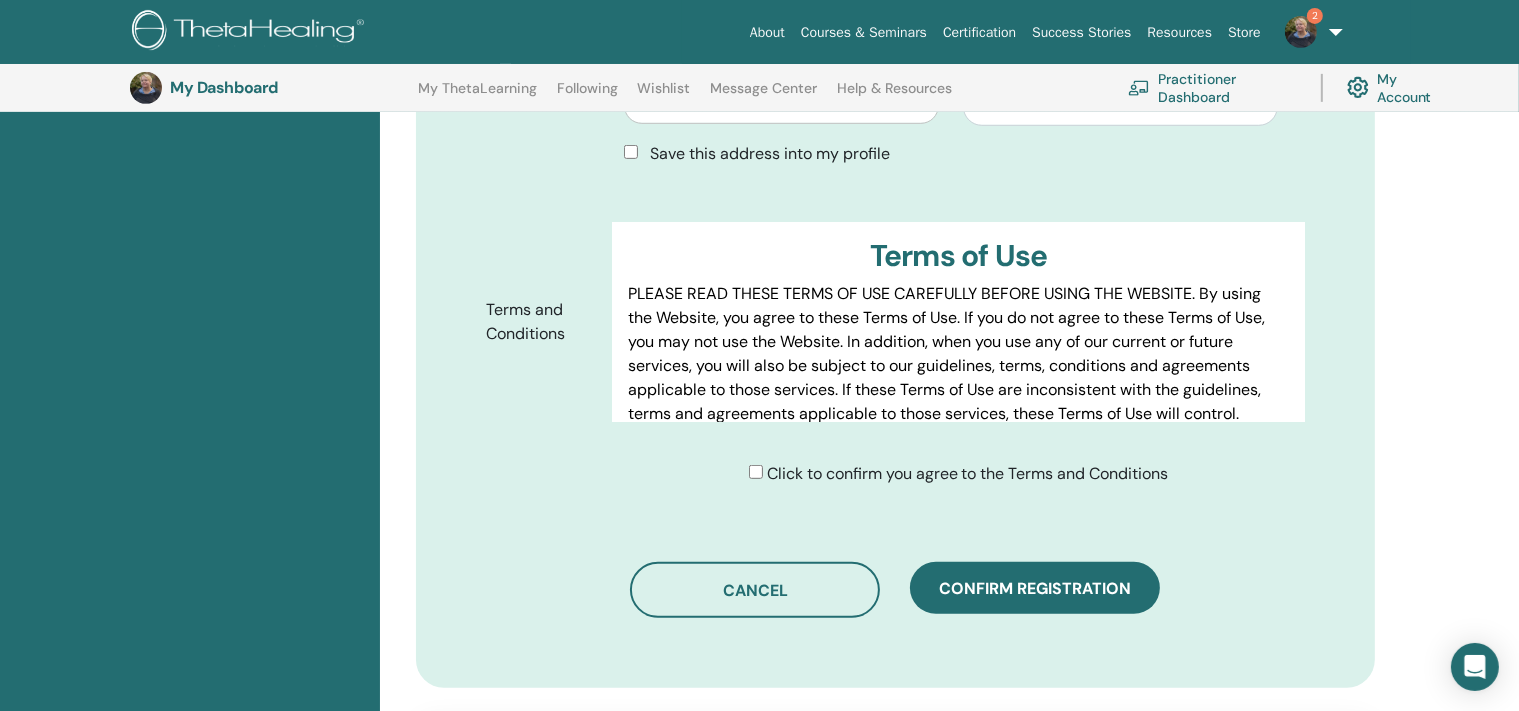 type on "**********" 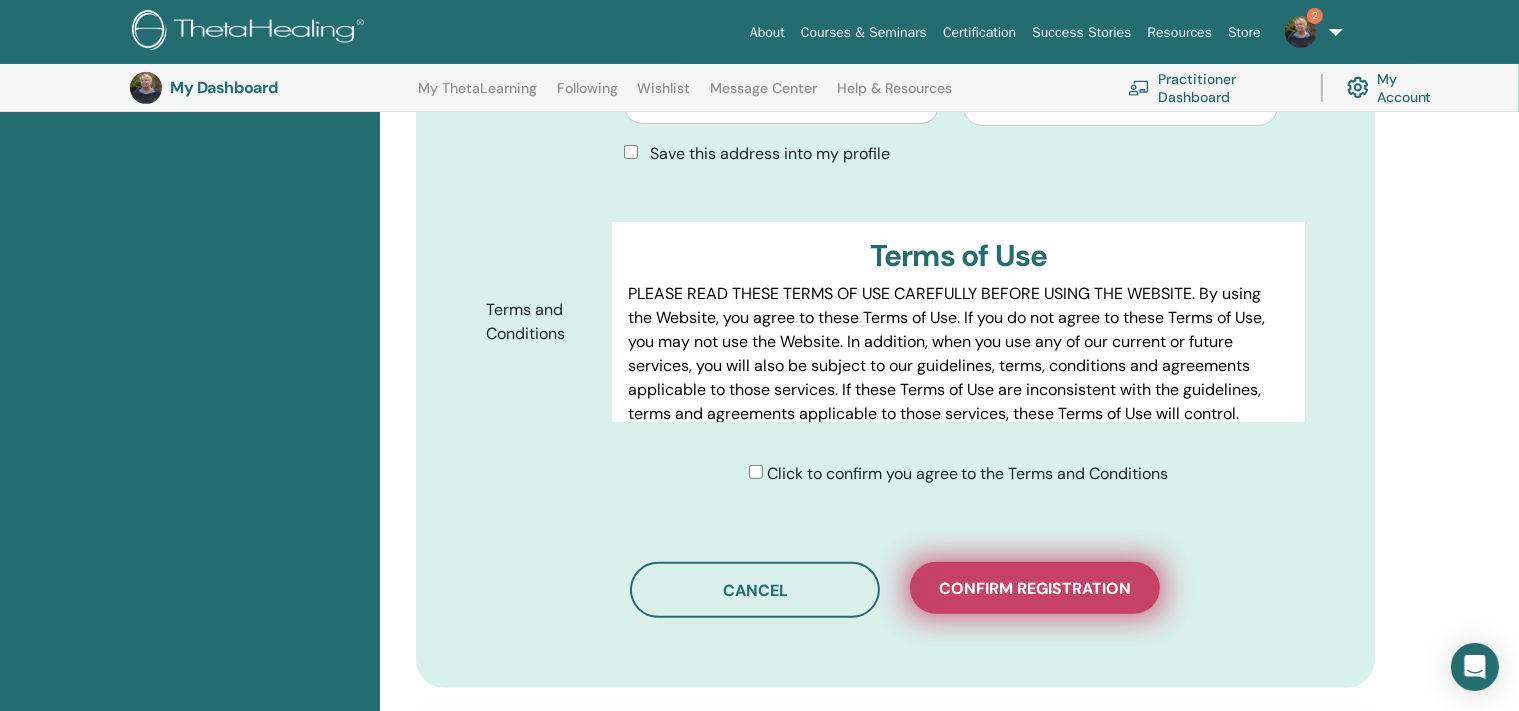 click on "Confirm registration" at bounding box center (1035, 588) 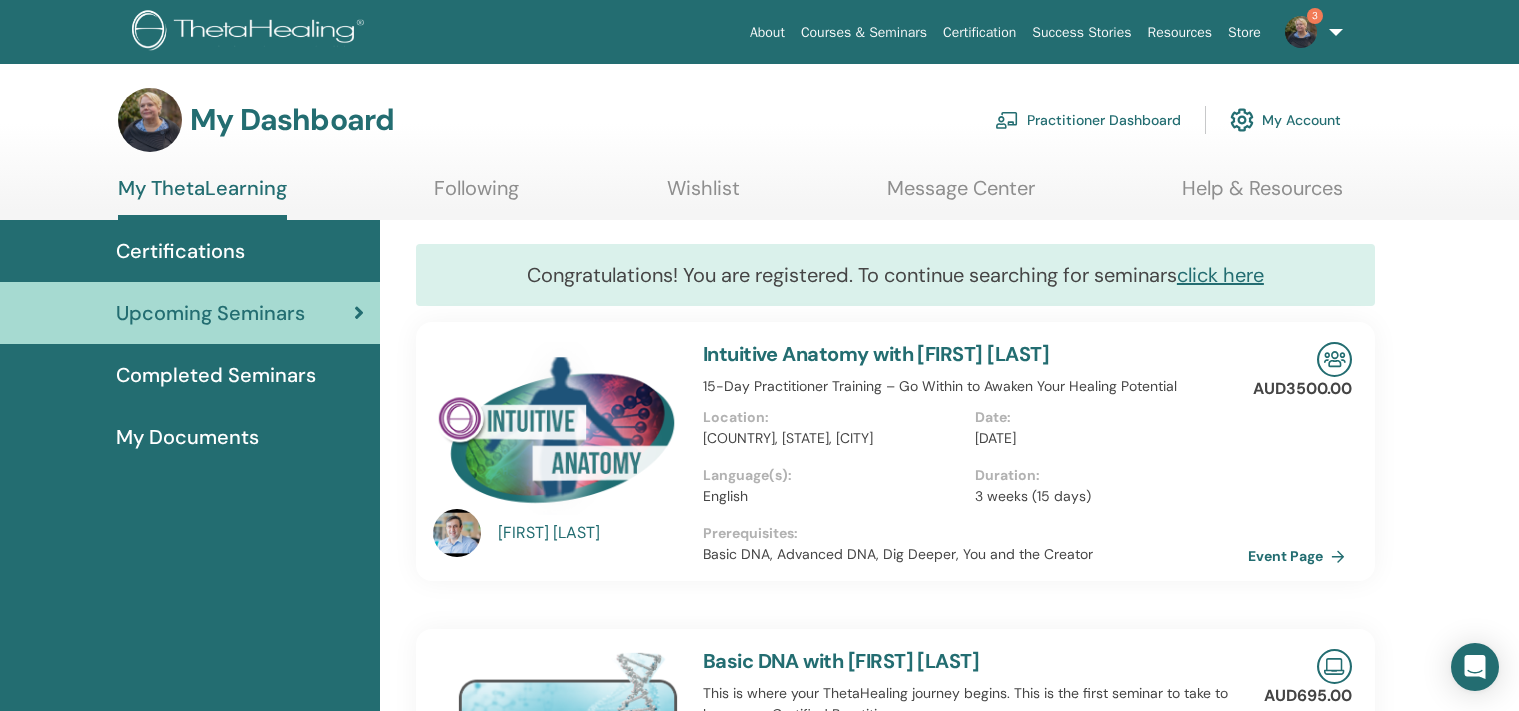 scroll, scrollTop: 0, scrollLeft: 0, axis: both 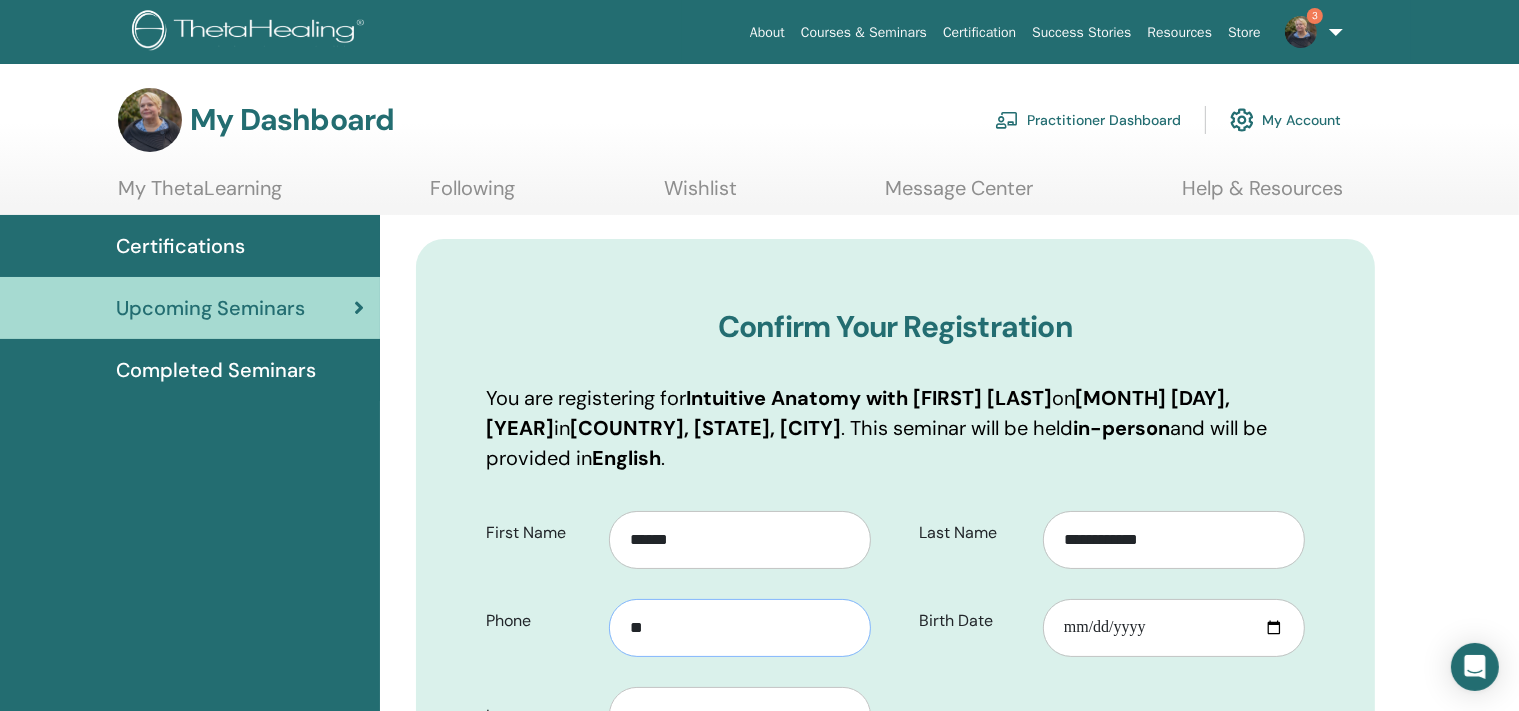 click on "**" at bounding box center [740, 628] 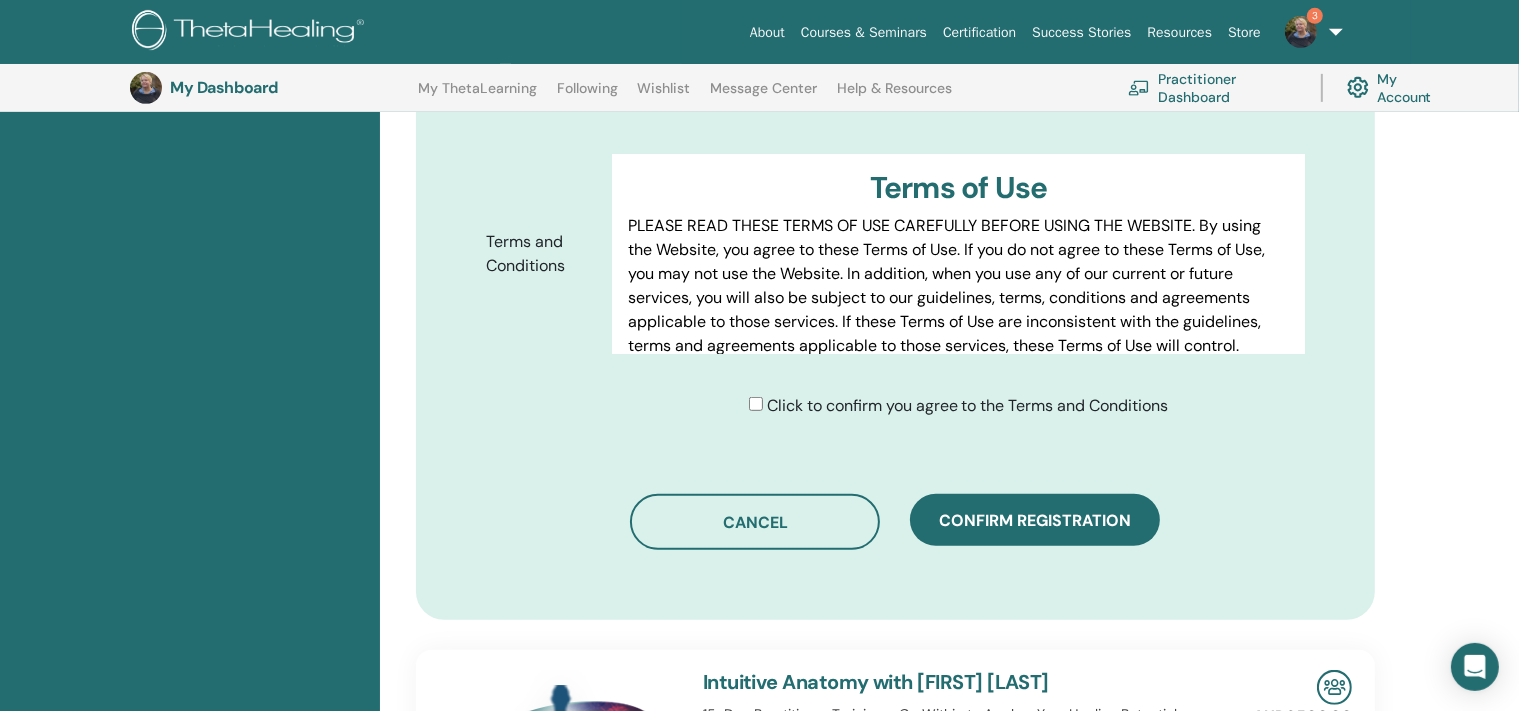 drag, startPoint x: 1534, startPoint y: 709, endPoint x: 1285, endPoint y: 592, distance: 275.11816 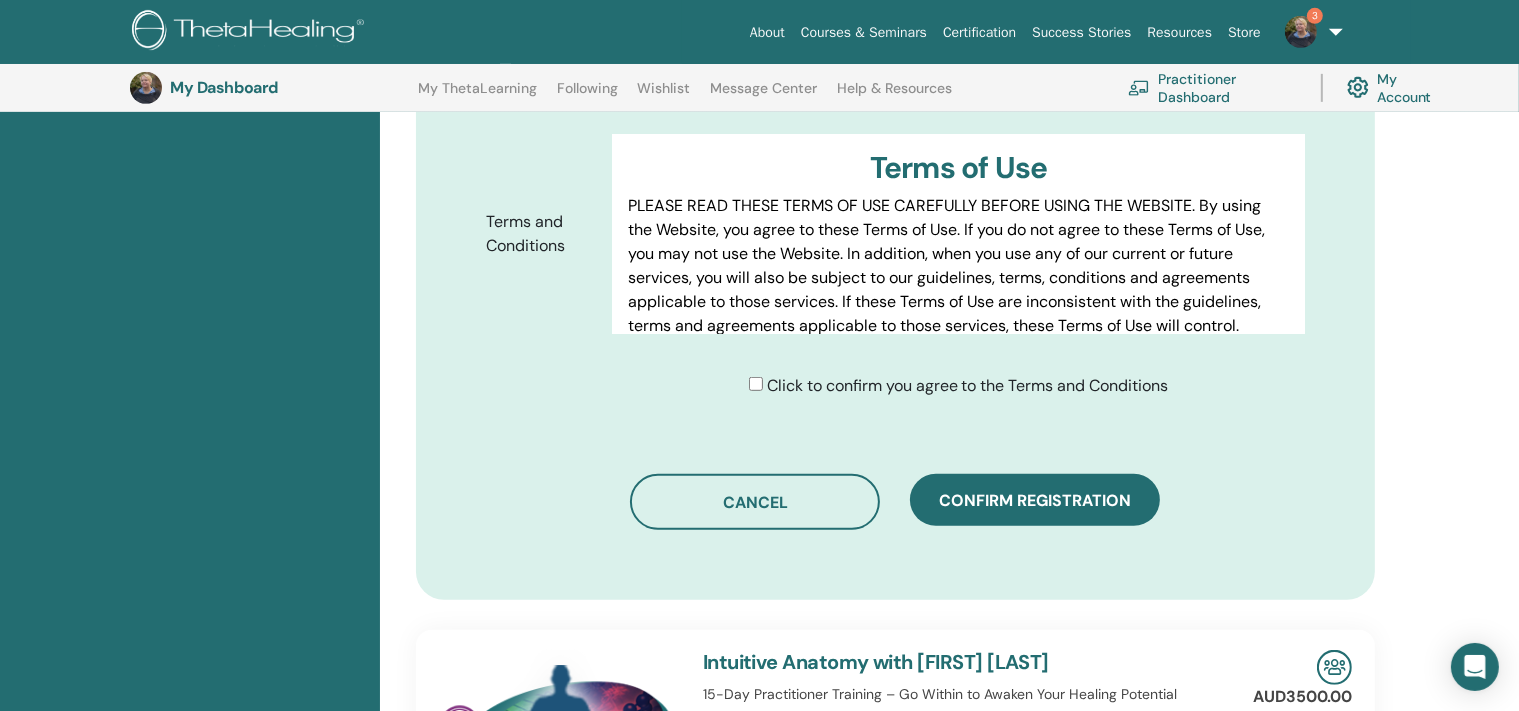 type on "**********" 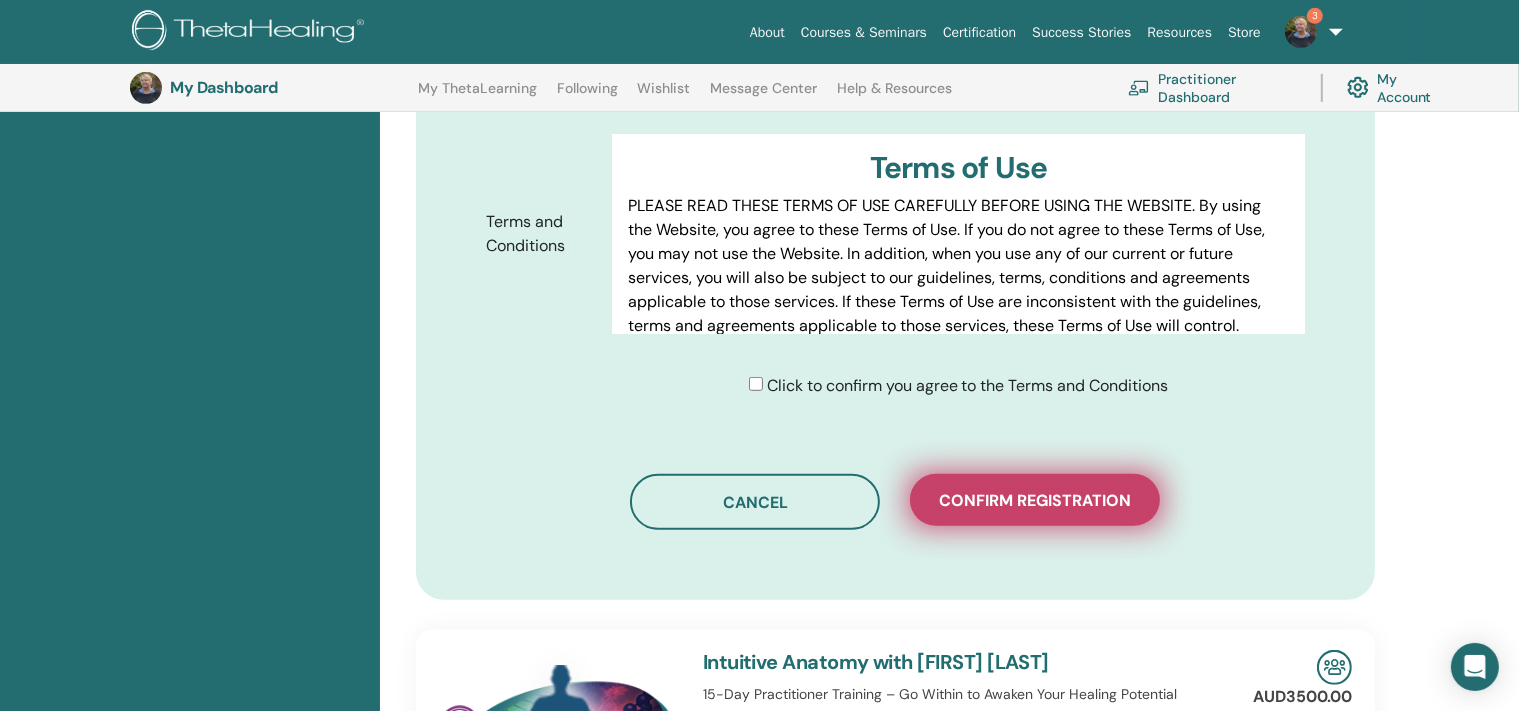 click on "Confirm registration" at bounding box center (1035, 500) 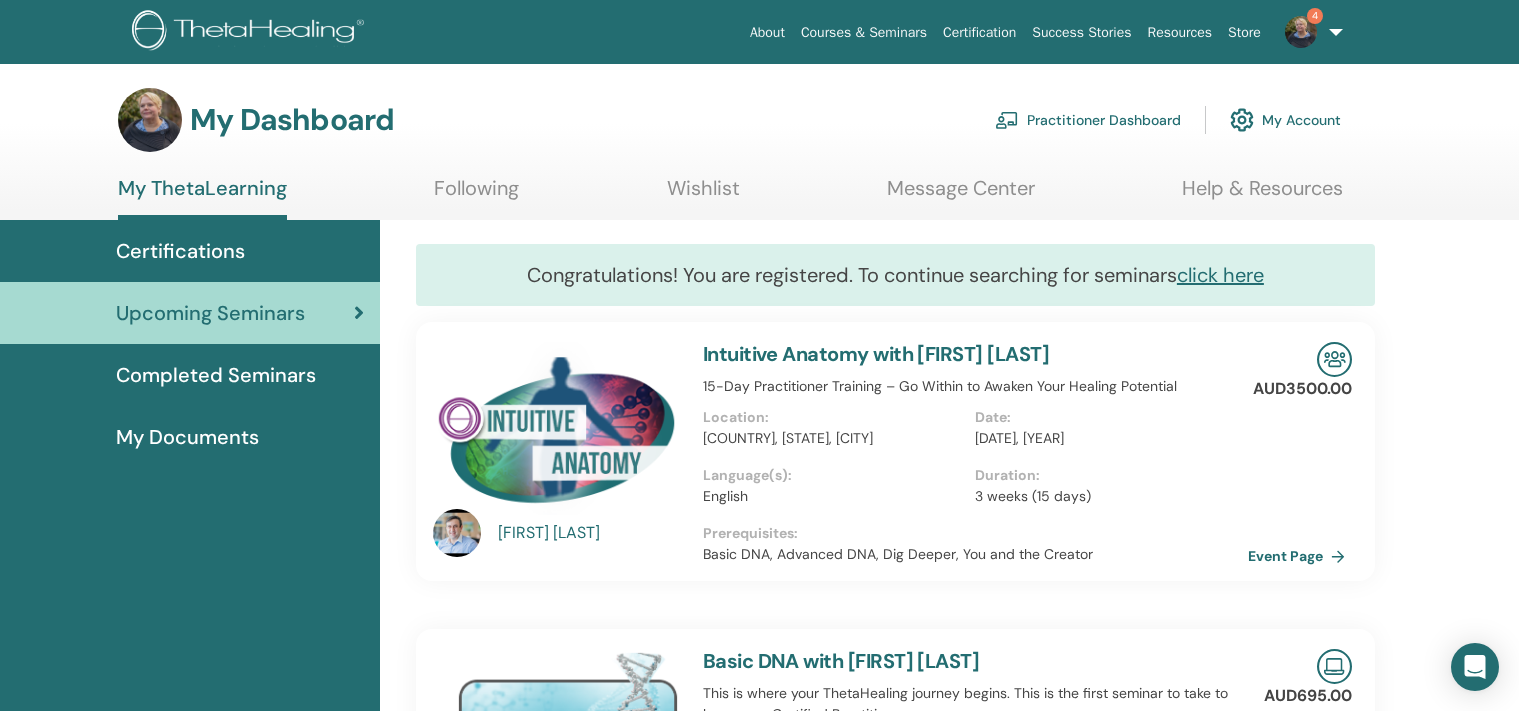 scroll, scrollTop: 0, scrollLeft: 0, axis: both 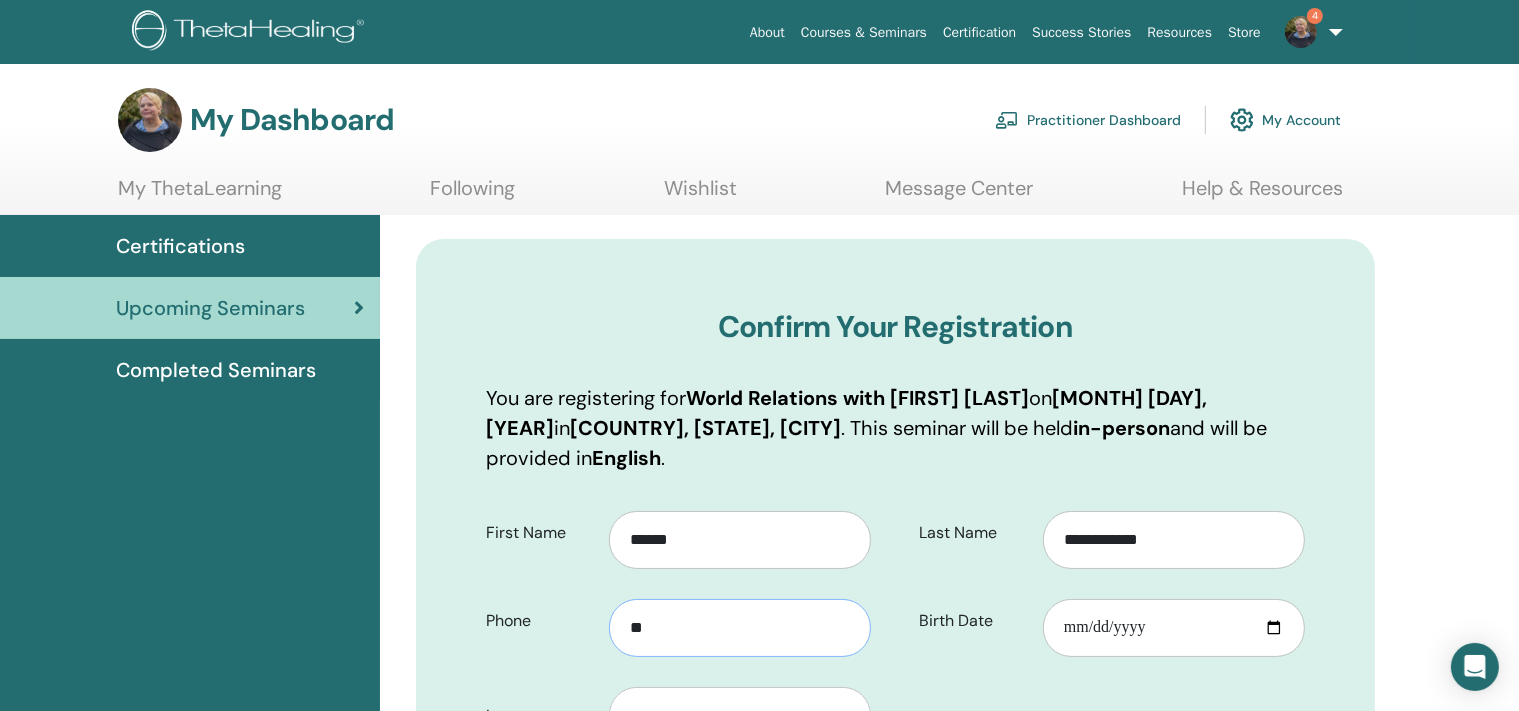 click on "**" at bounding box center [740, 628] 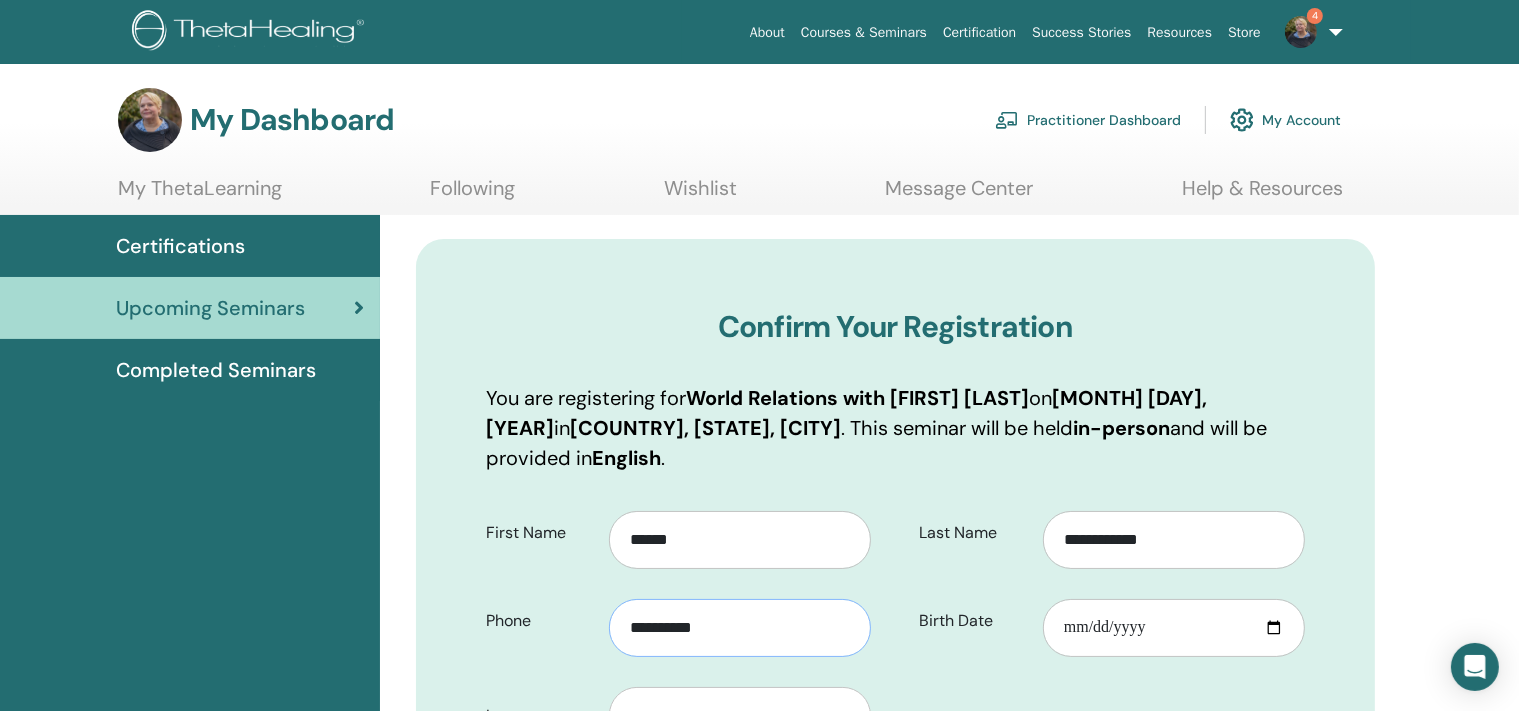 type on "**********" 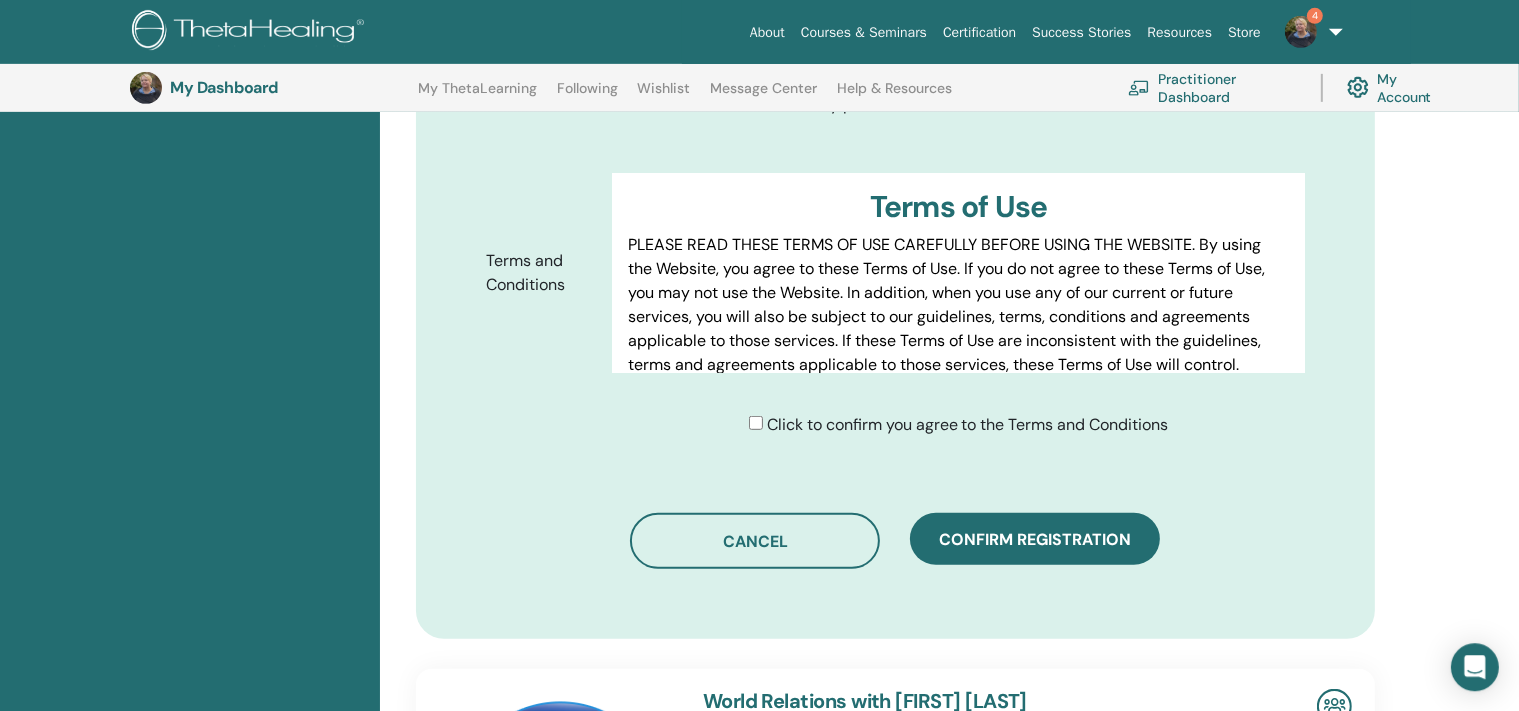 drag, startPoint x: 1526, startPoint y: 702, endPoint x: 1090, endPoint y: 563, distance: 457.62103 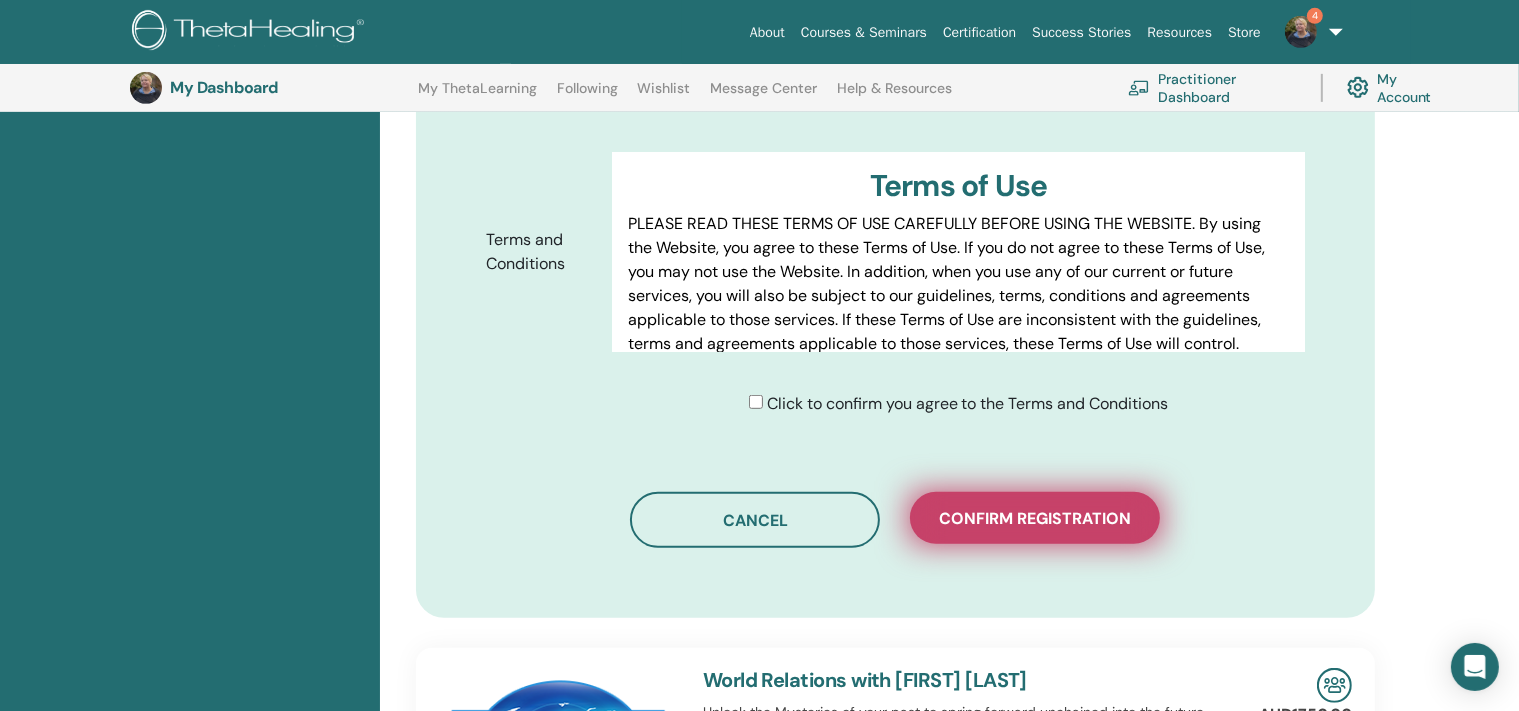 click on "Confirm registration" at bounding box center (1035, 518) 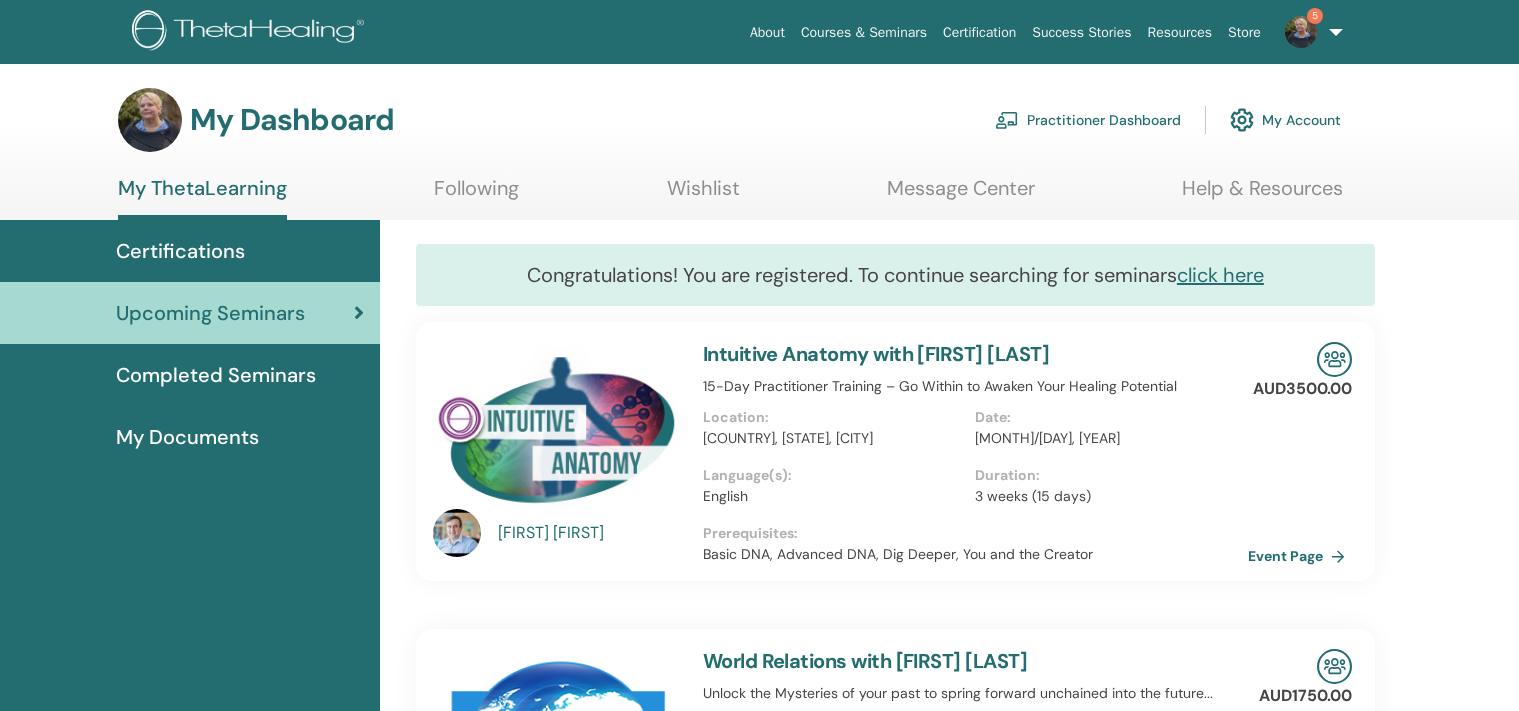 scroll, scrollTop: 0, scrollLeft: 0, axis: both 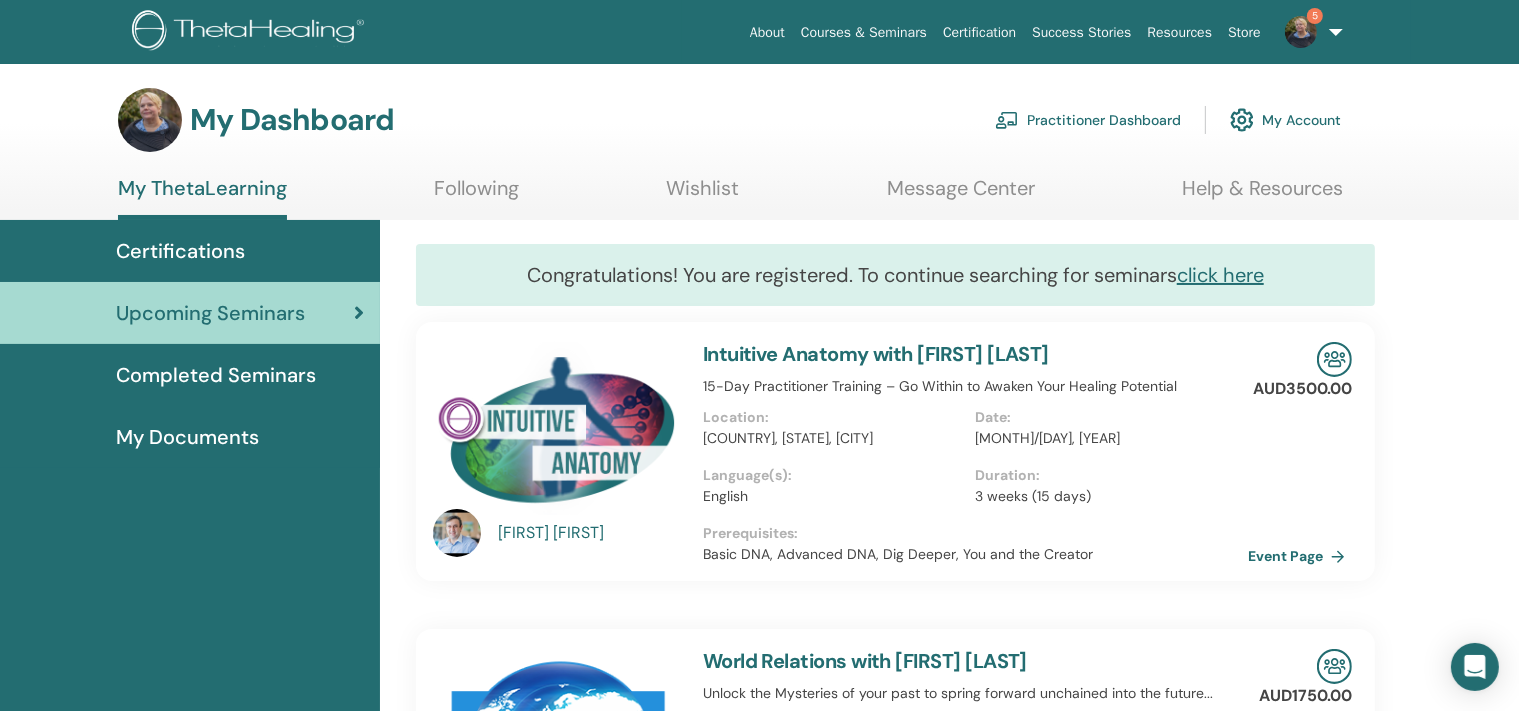 click at bounding box center (1301, 32) 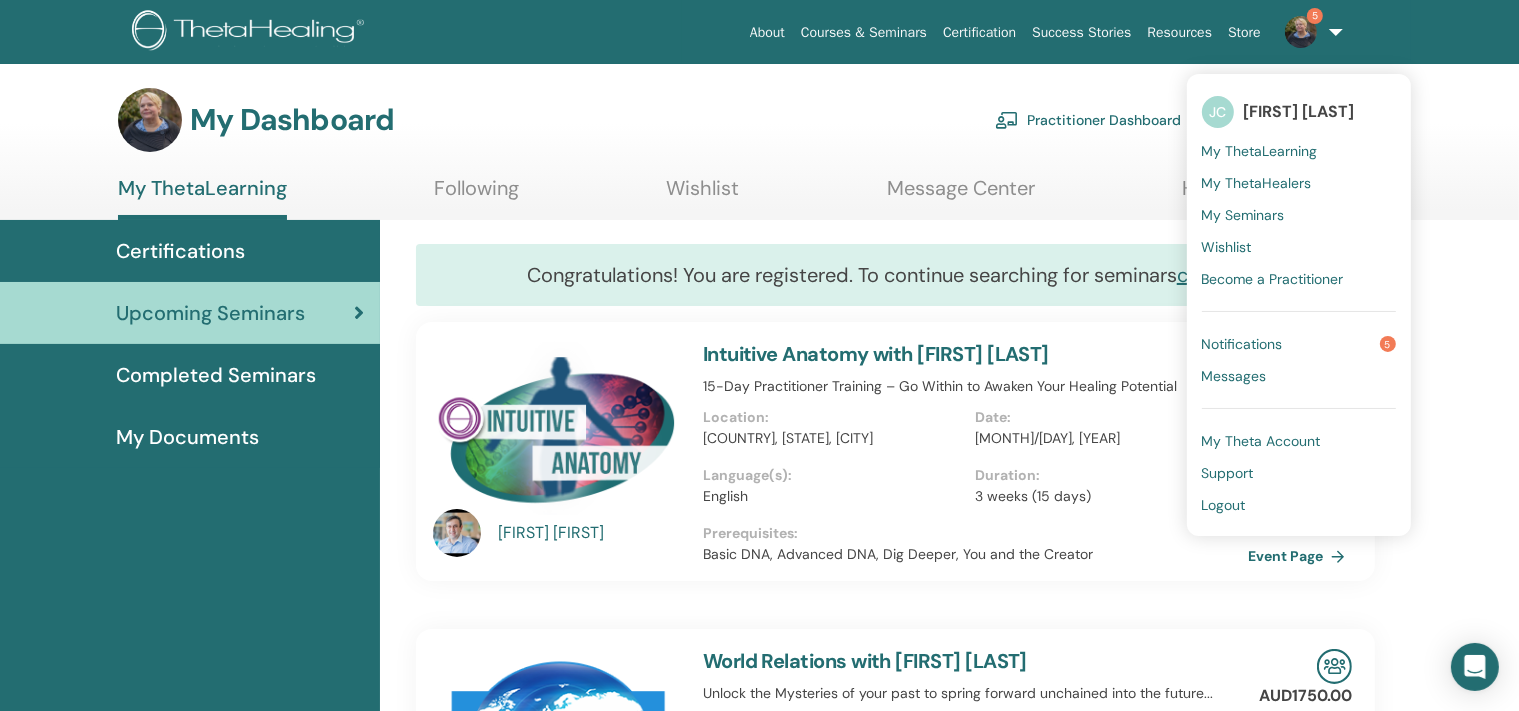 click on "Notifications 5" at bounding box center [1299, 344] 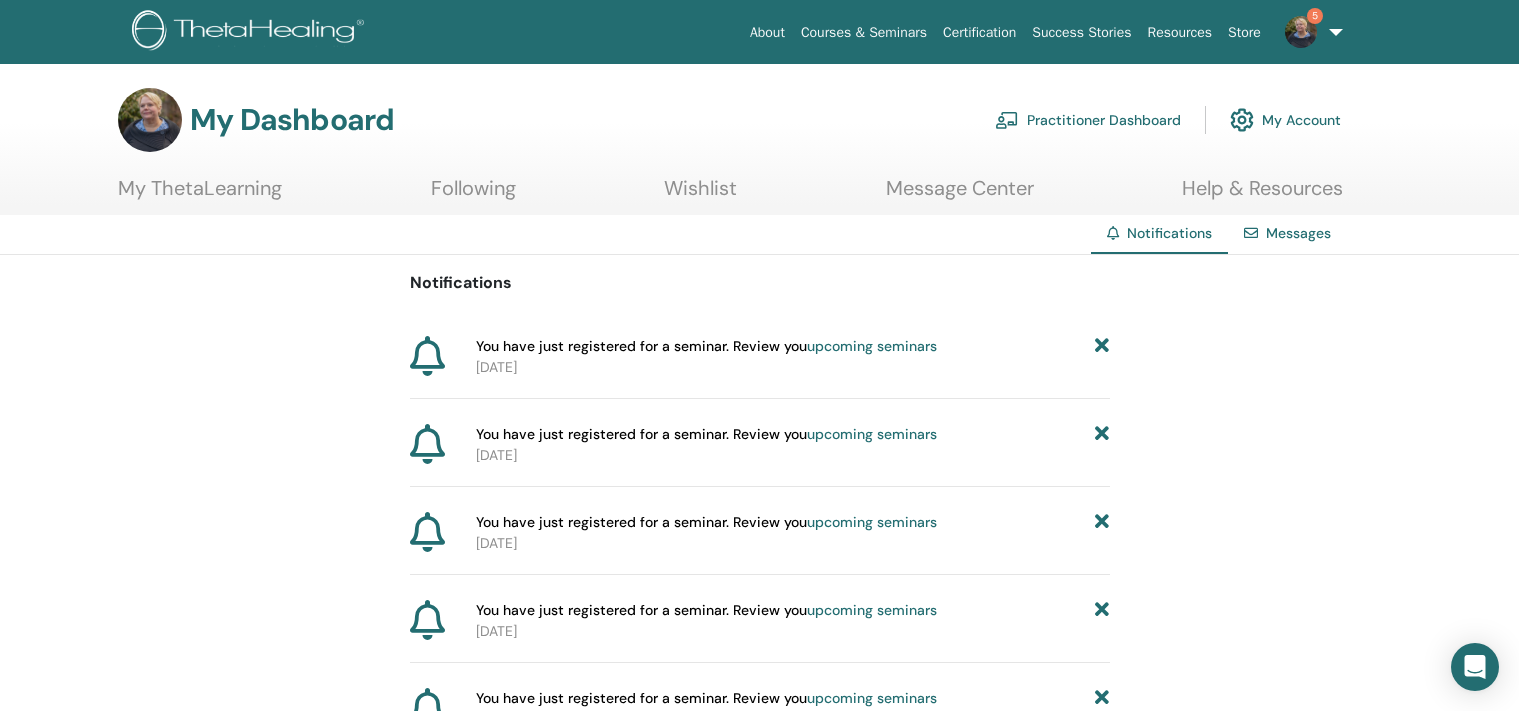 scroll, scrollTop: 0, scrollLeft: 0, axis: both 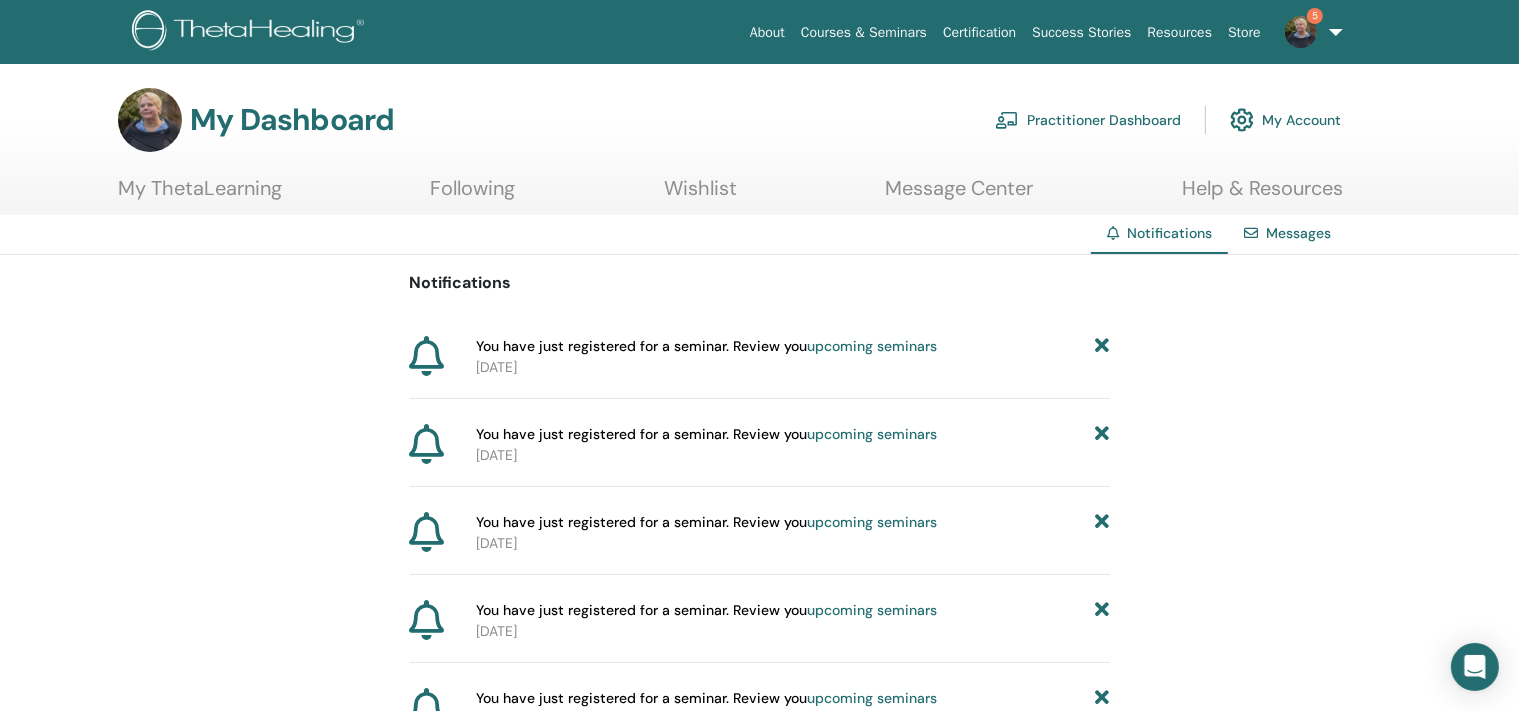 click on "5" at bounding box center (1310, 32) 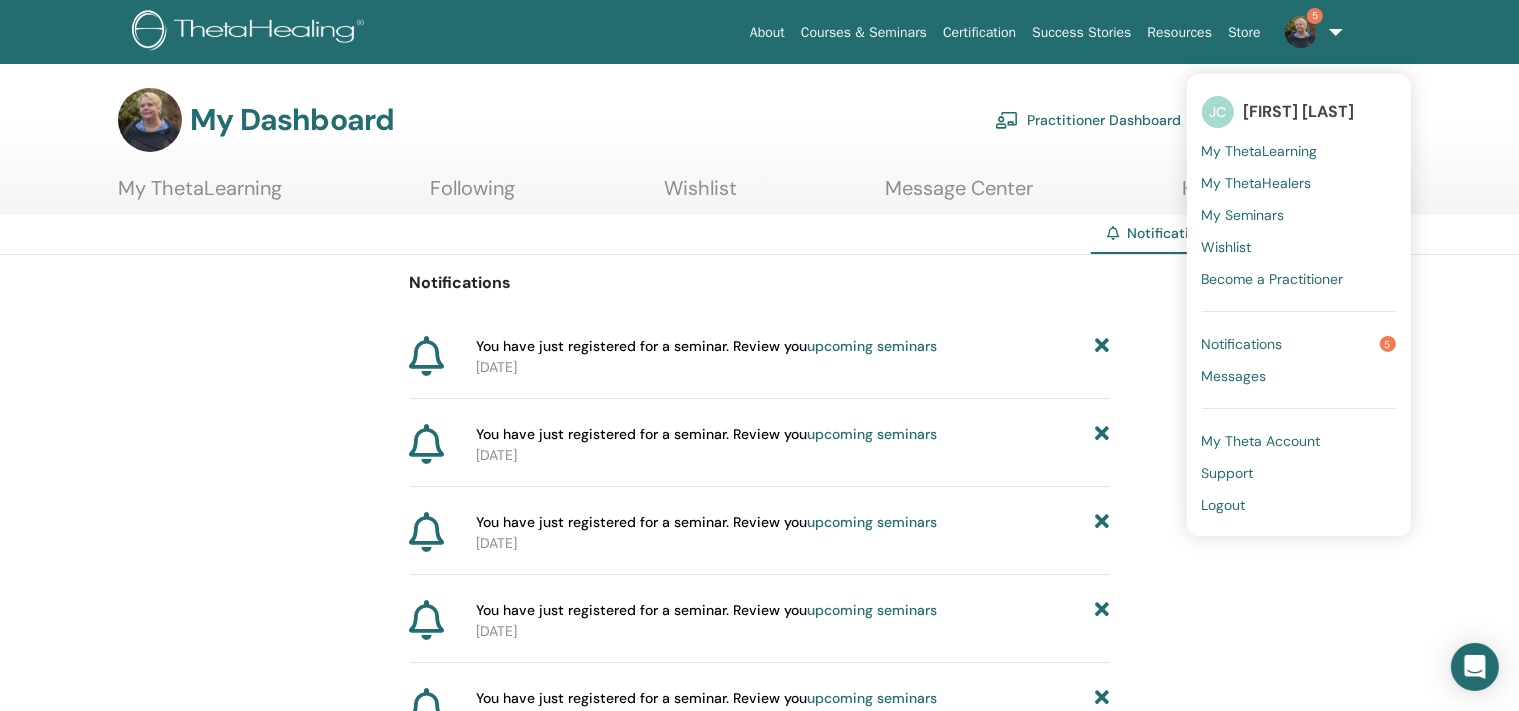 click on "Messages" at bounding box center [1234, 376] 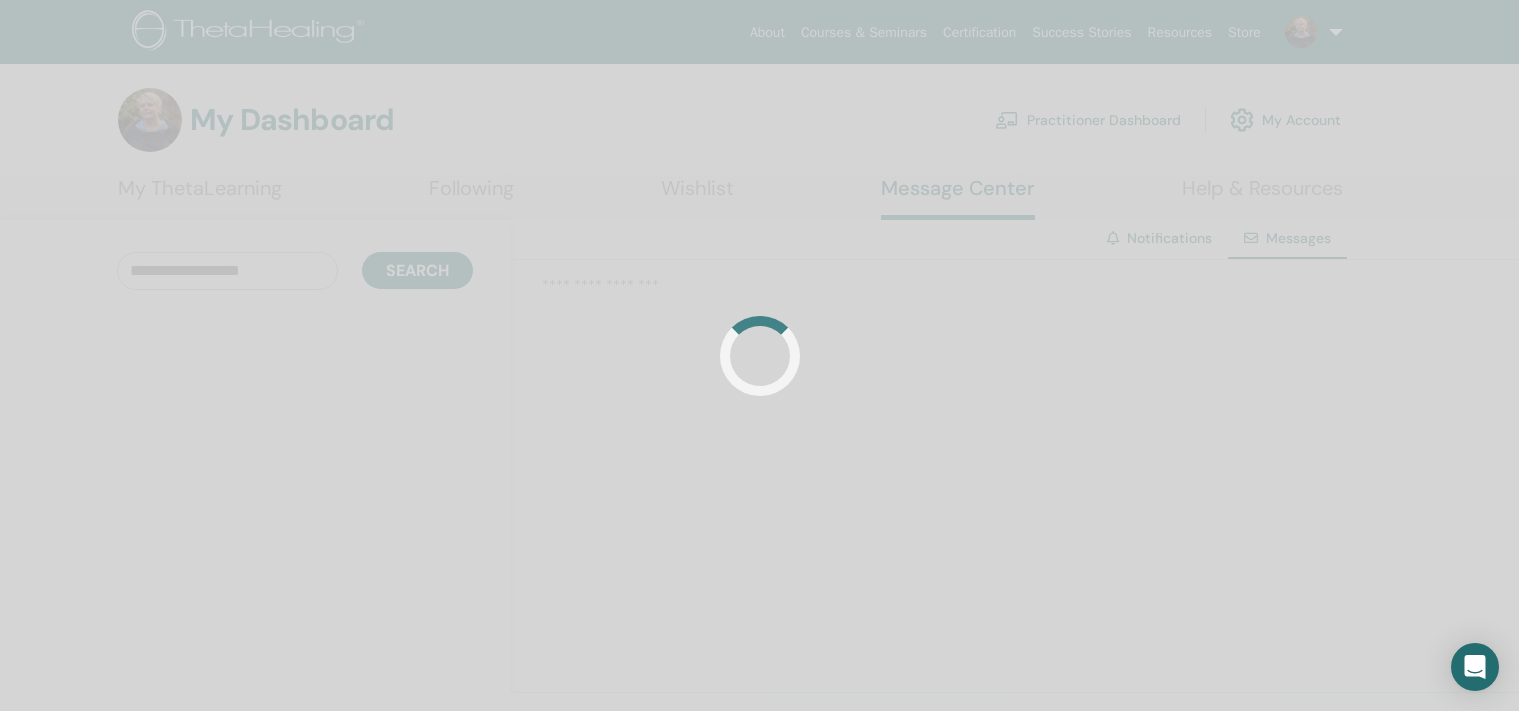 scroll, scrollTop: 0, scrollLeft: 0, axis: both 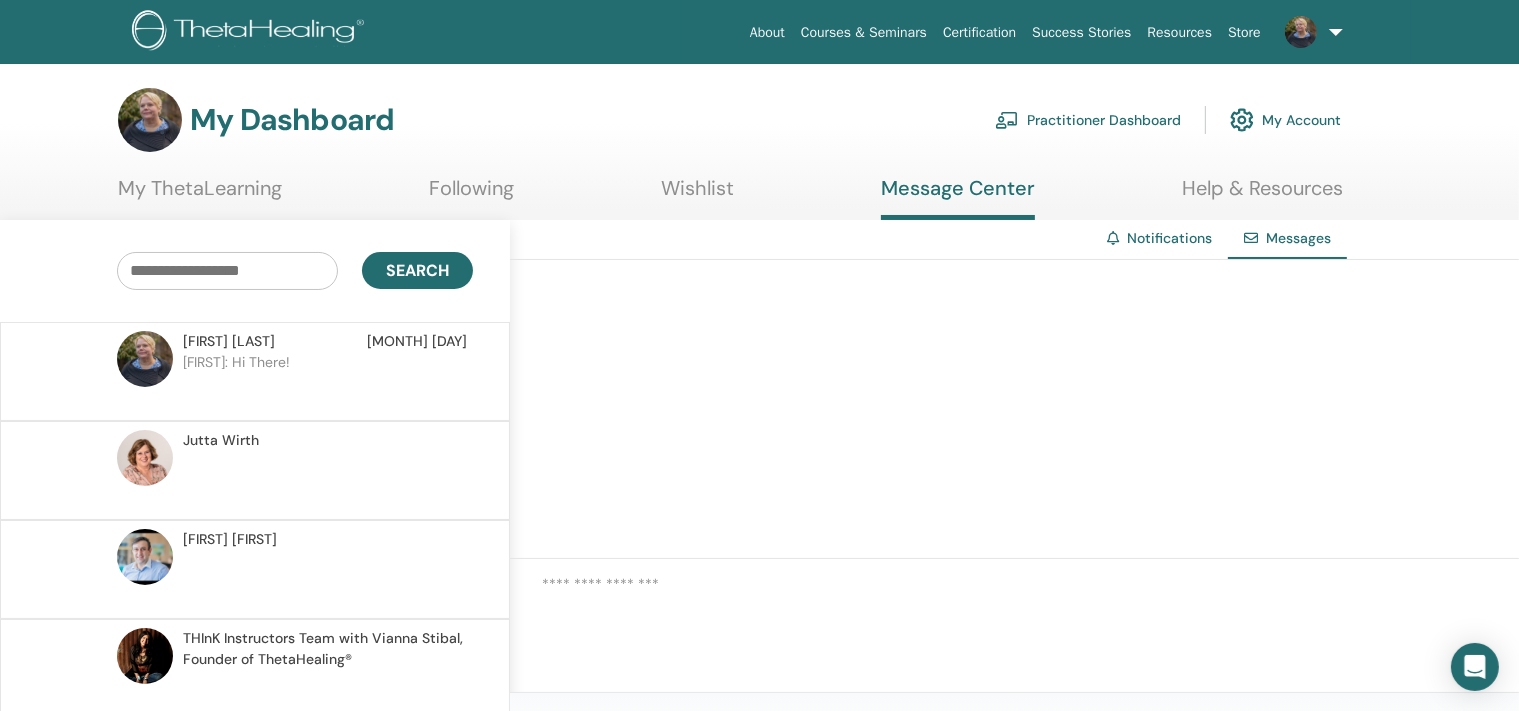 click at bounding box center [1301, 32] 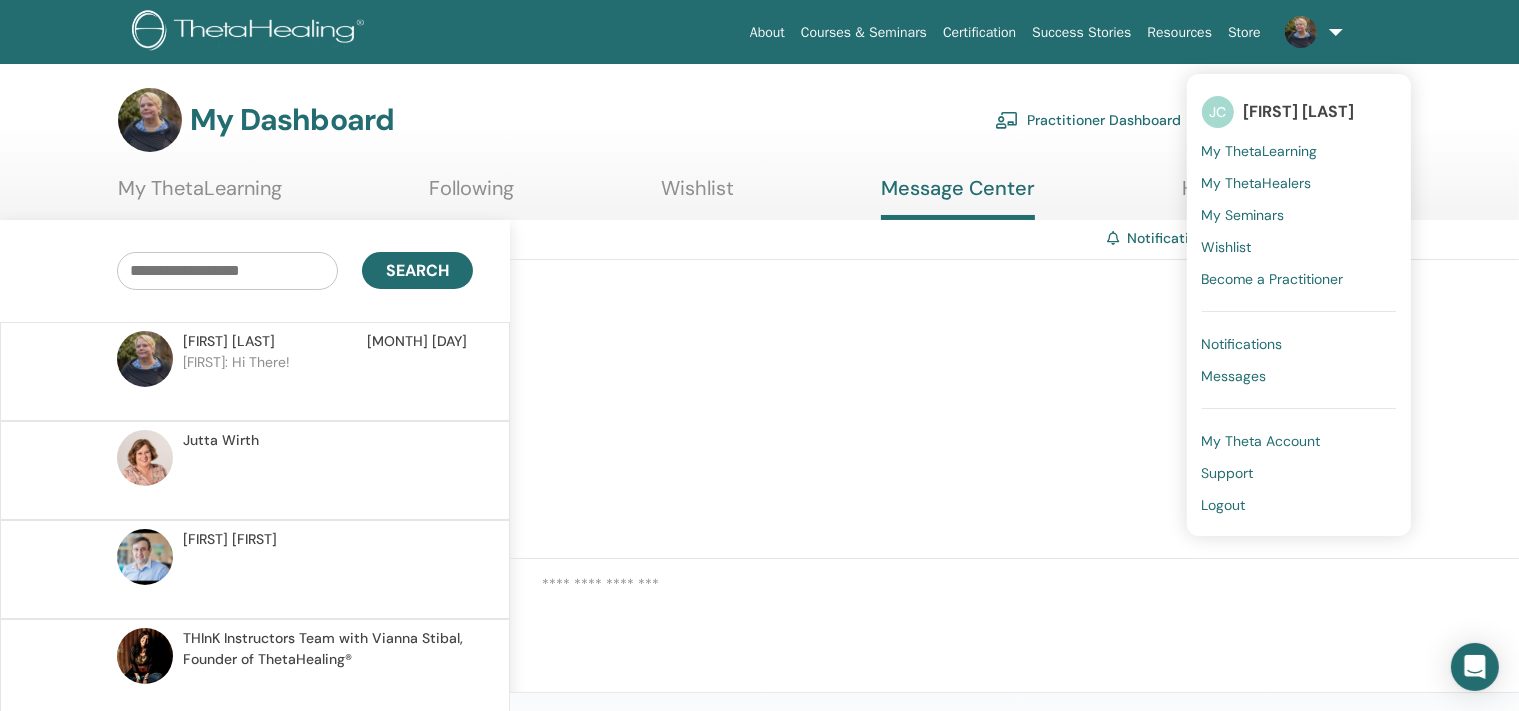 click on "Logout" at bounding box center [1224, 505] 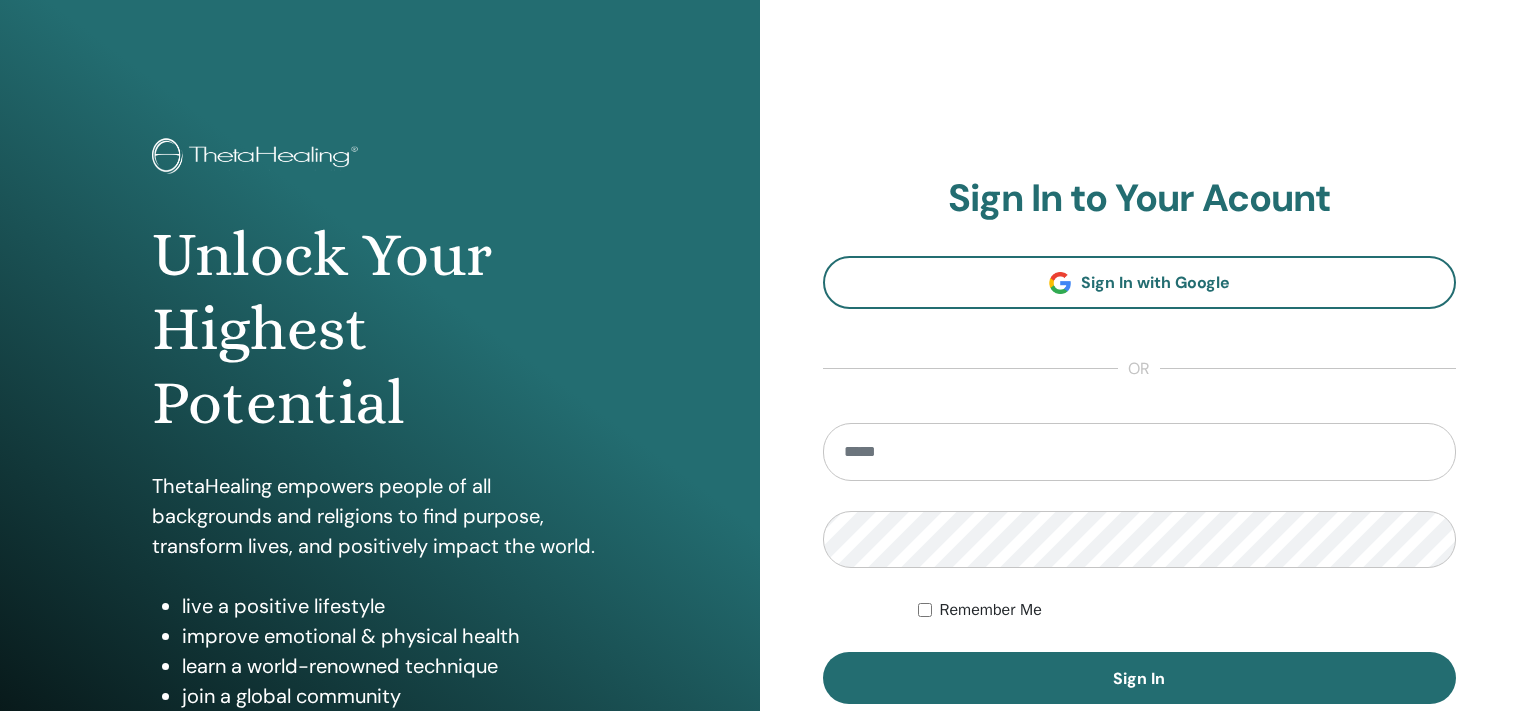scroll, scrollTop: 0, scrollLeft: 0, axis: both 